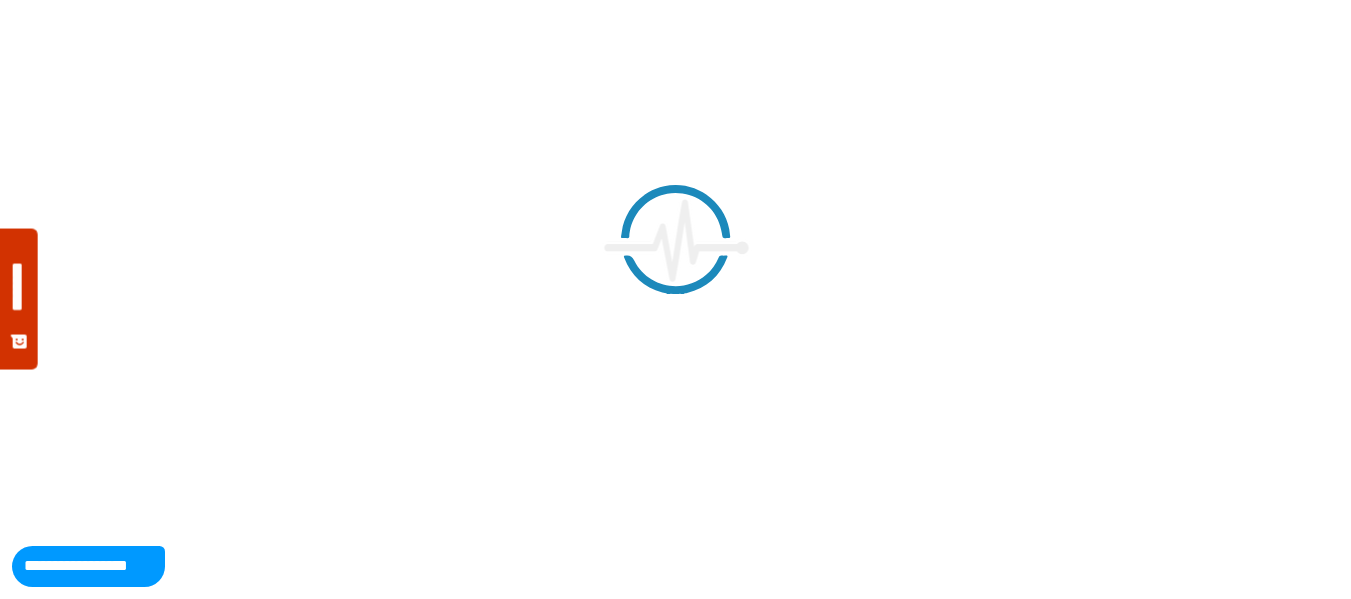 scroll, scrollTop: 0, scrollLeft: 0, axis: both 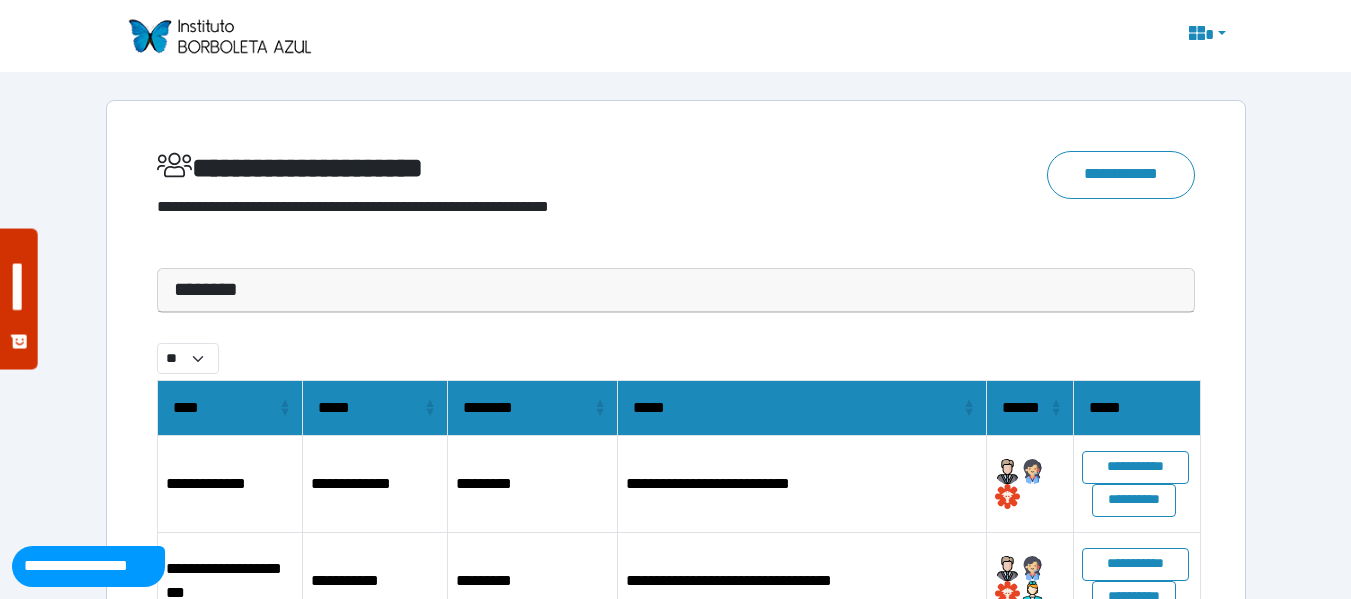 click at bounding box center (219, 36) 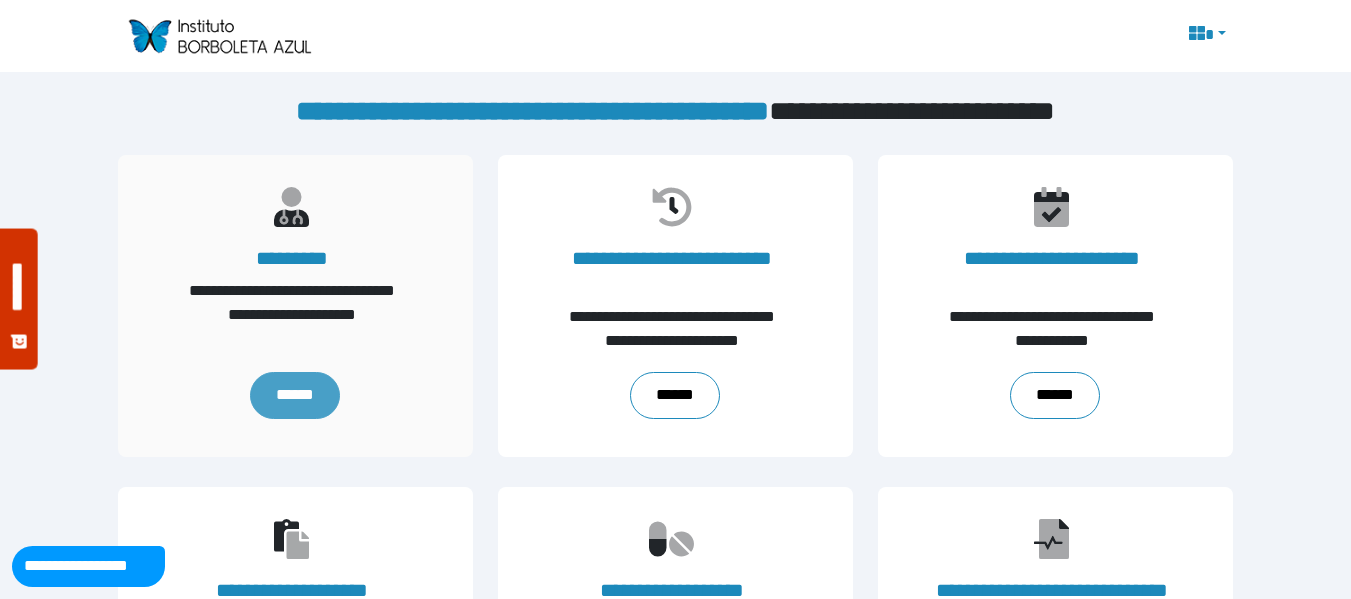 scroll, scrollTop: 0, scrollLeft: 0, axis: both 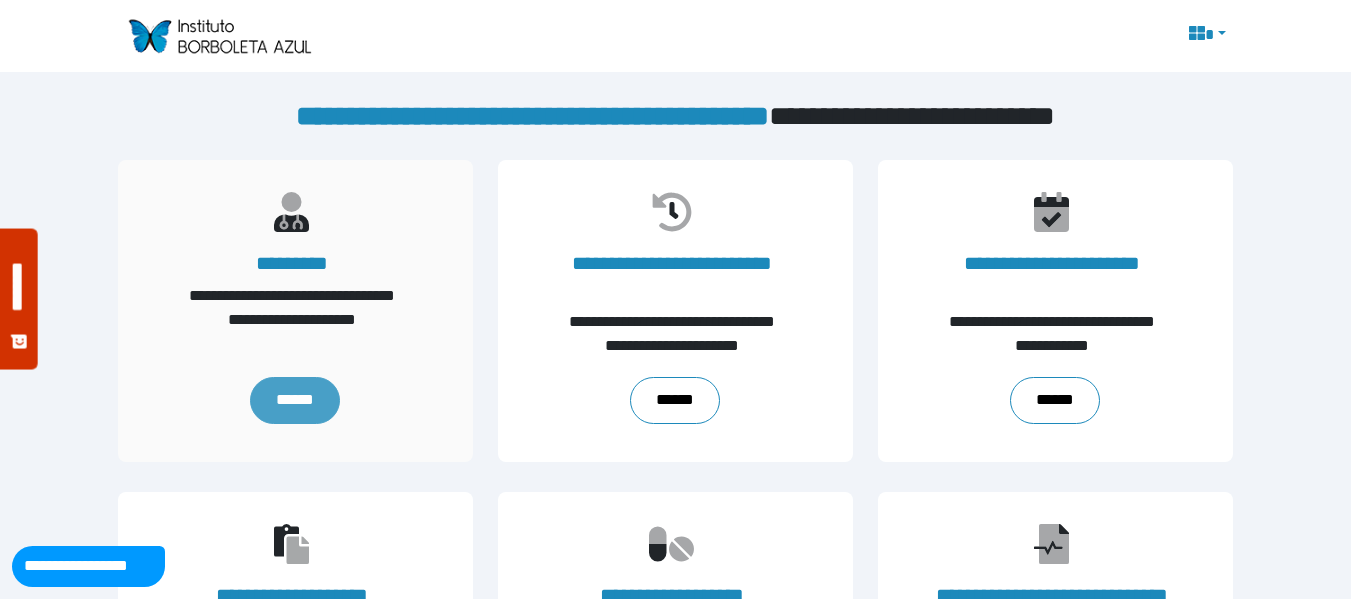 click on "******" at bounding box center (295, 401) 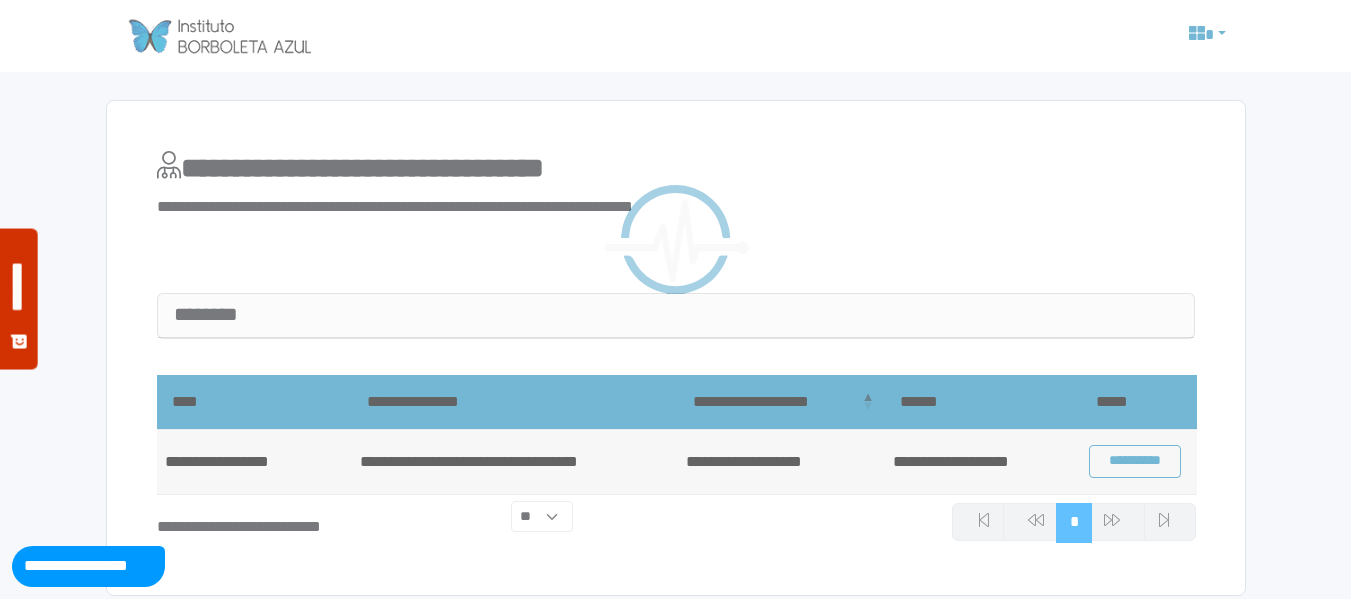 scroll, scrollTop: 0, scrollLeft: 0, axis: both 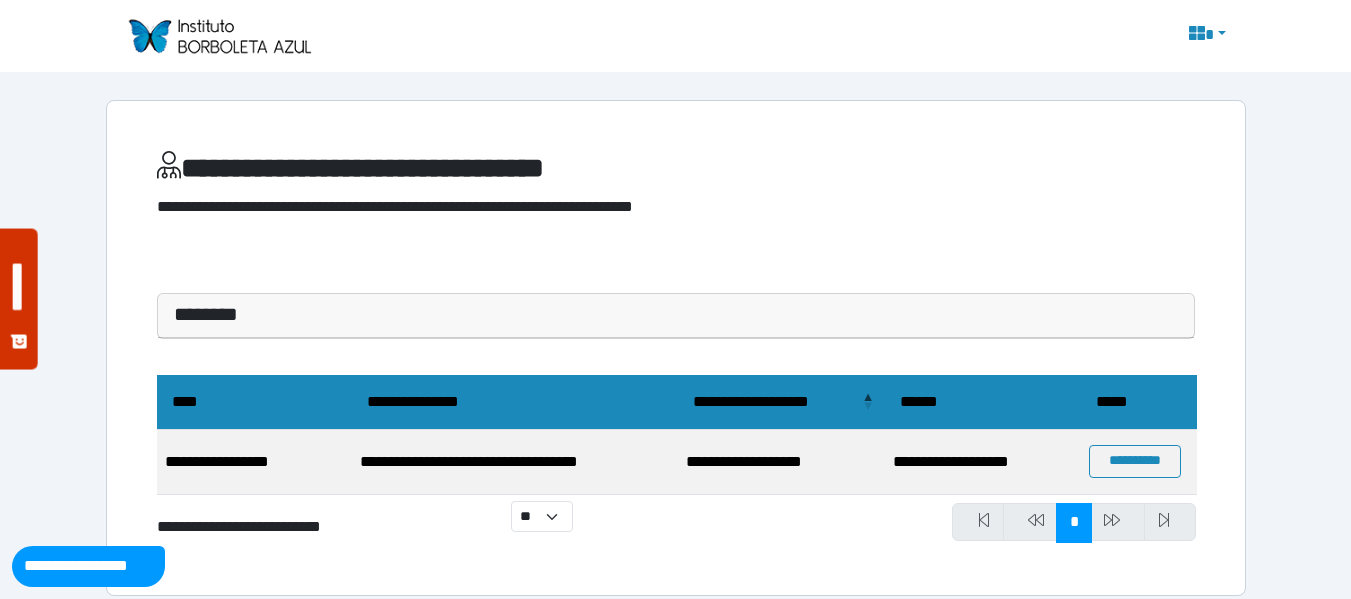 click on "********" at bounding box center (676, 316) 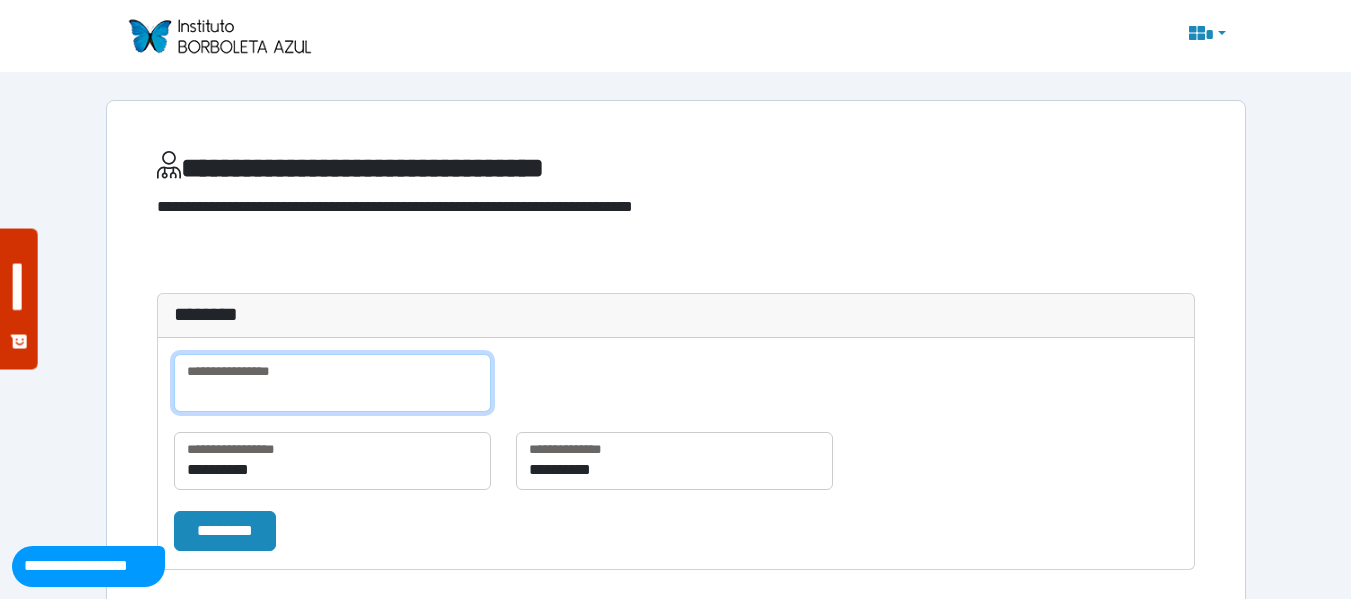 click at bounding box center [332, 383] 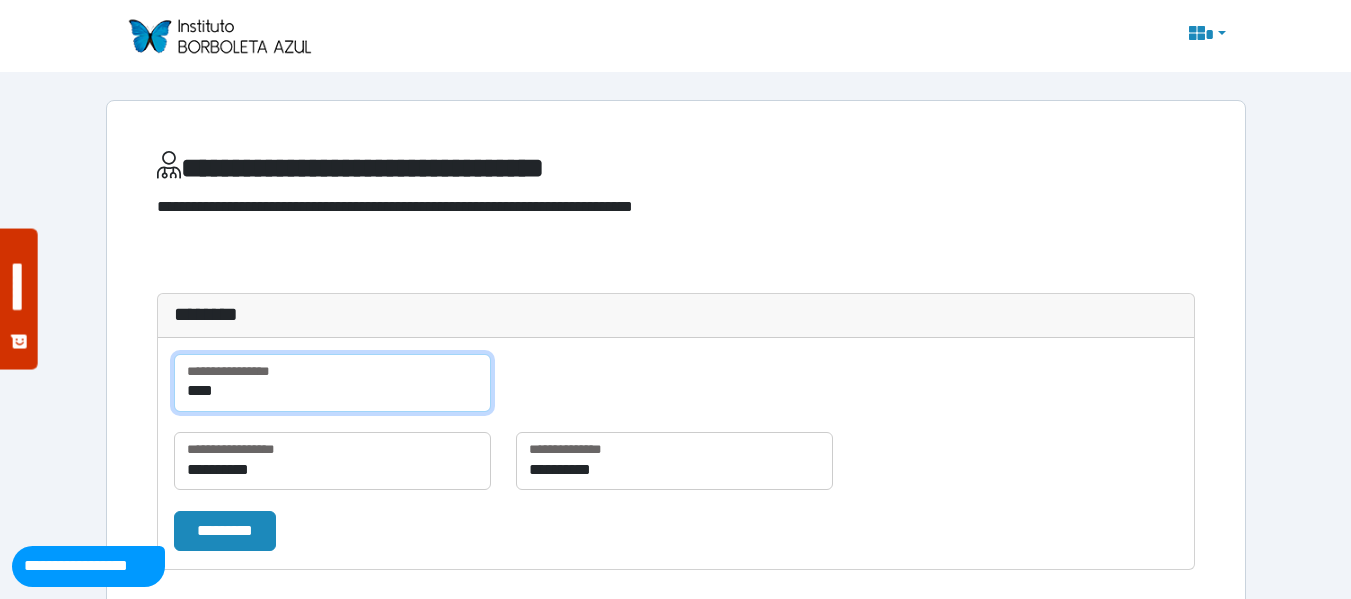type on "****" 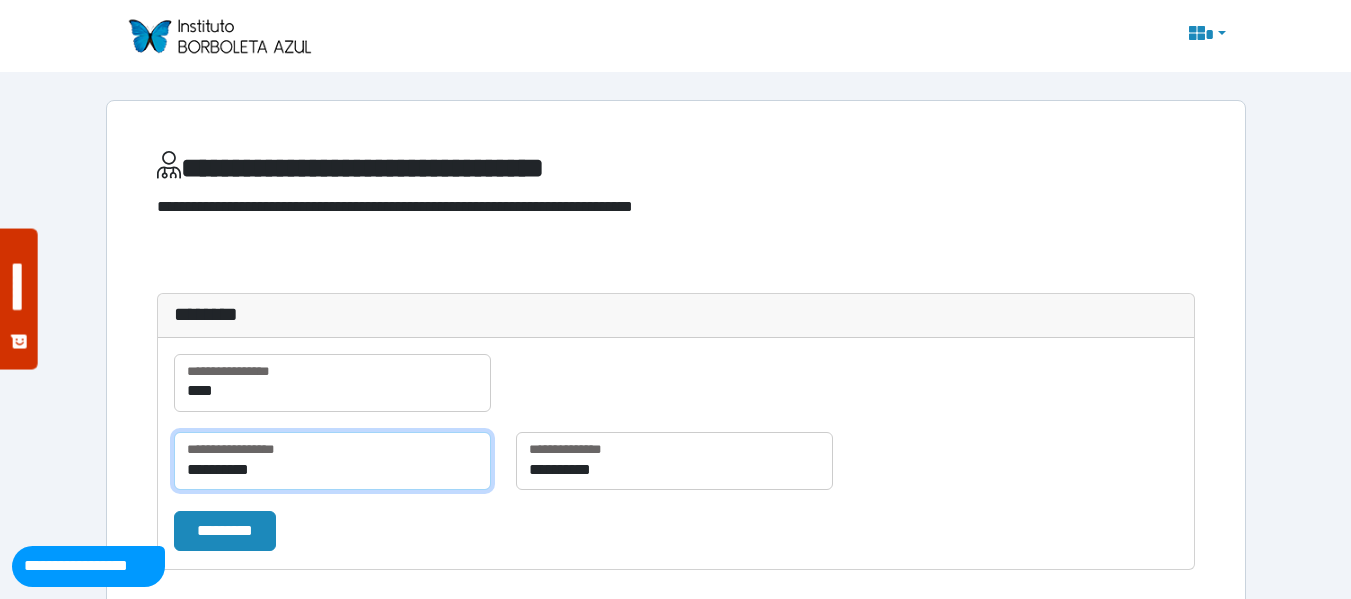 click on "**********" at bounding box center [332, 461] 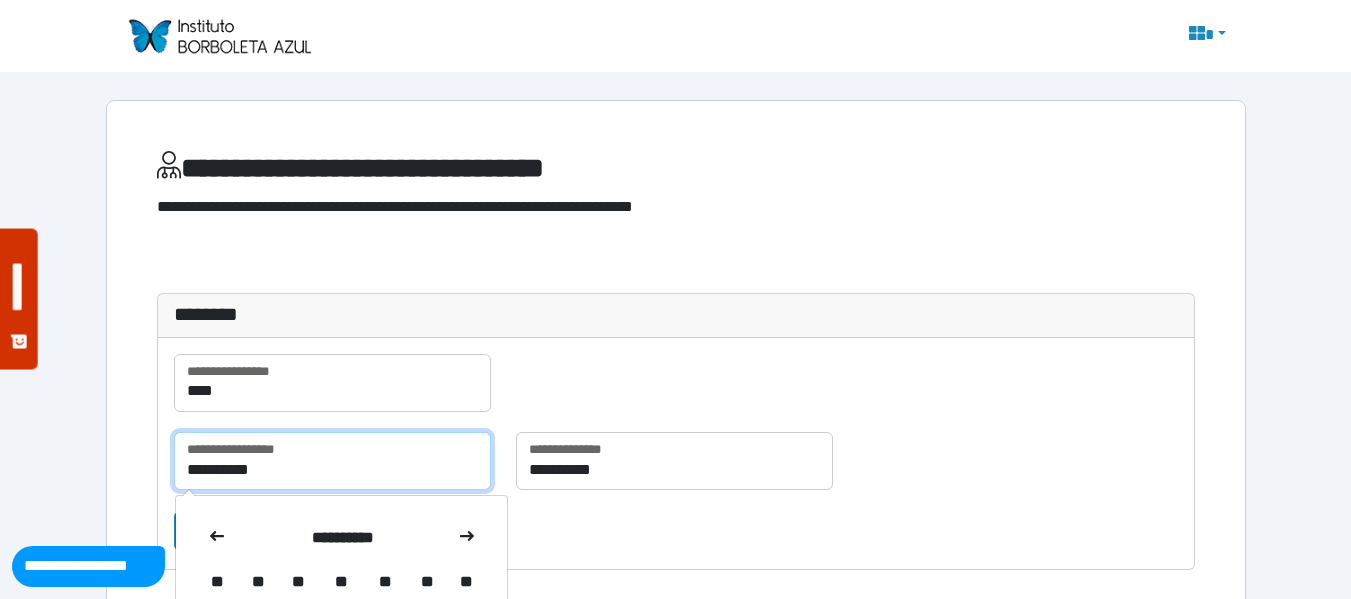 scroll, scrollTop: 302, scrollLeft: 0, axis: vertical 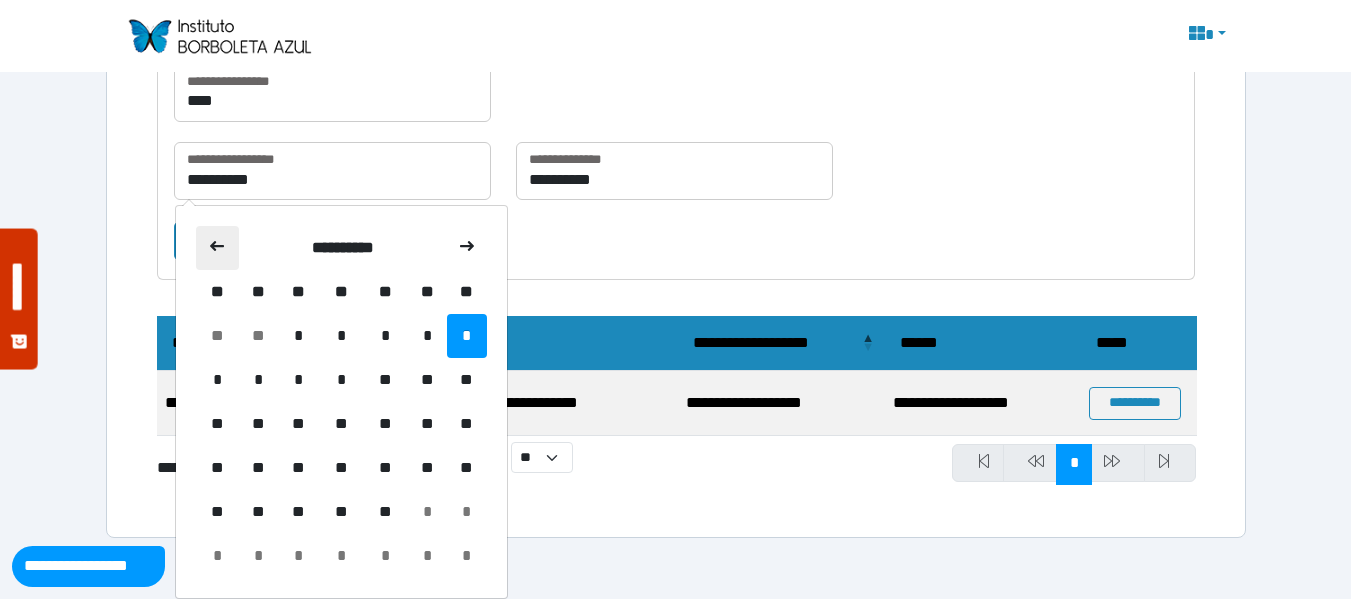click at bounding box center [217, 246] 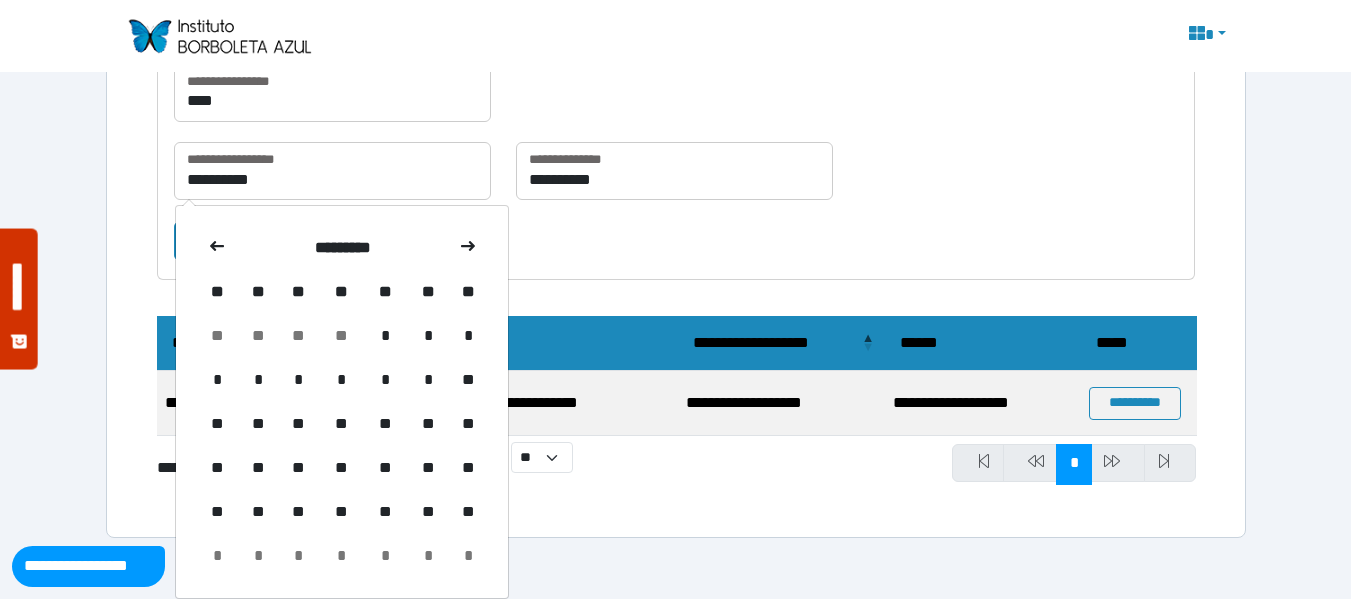 click at bounding box center (217, 246) 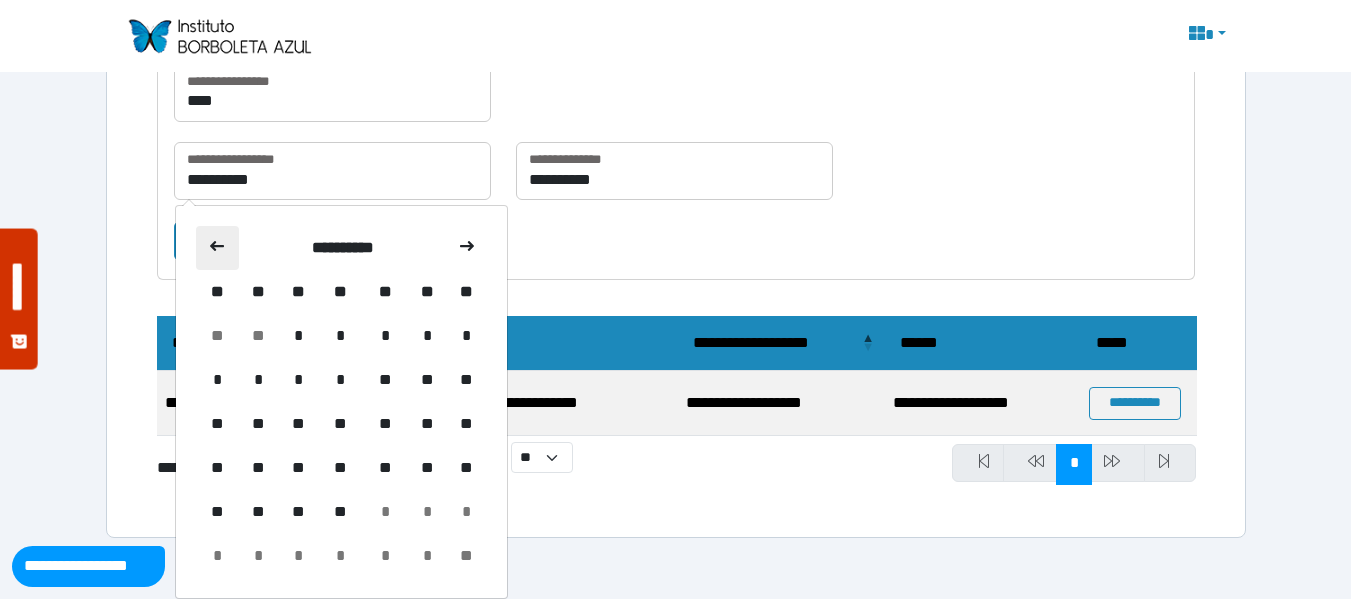click at bounding box center [217, 246] 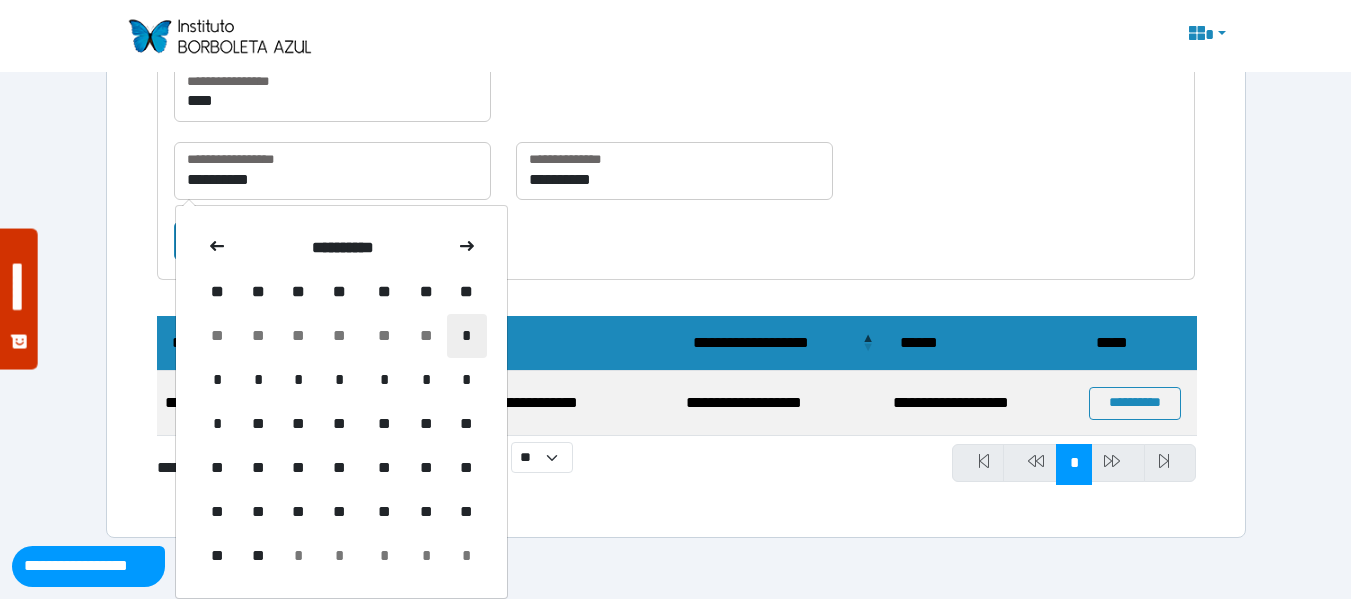click on "*" at bounding box center [467, 336] 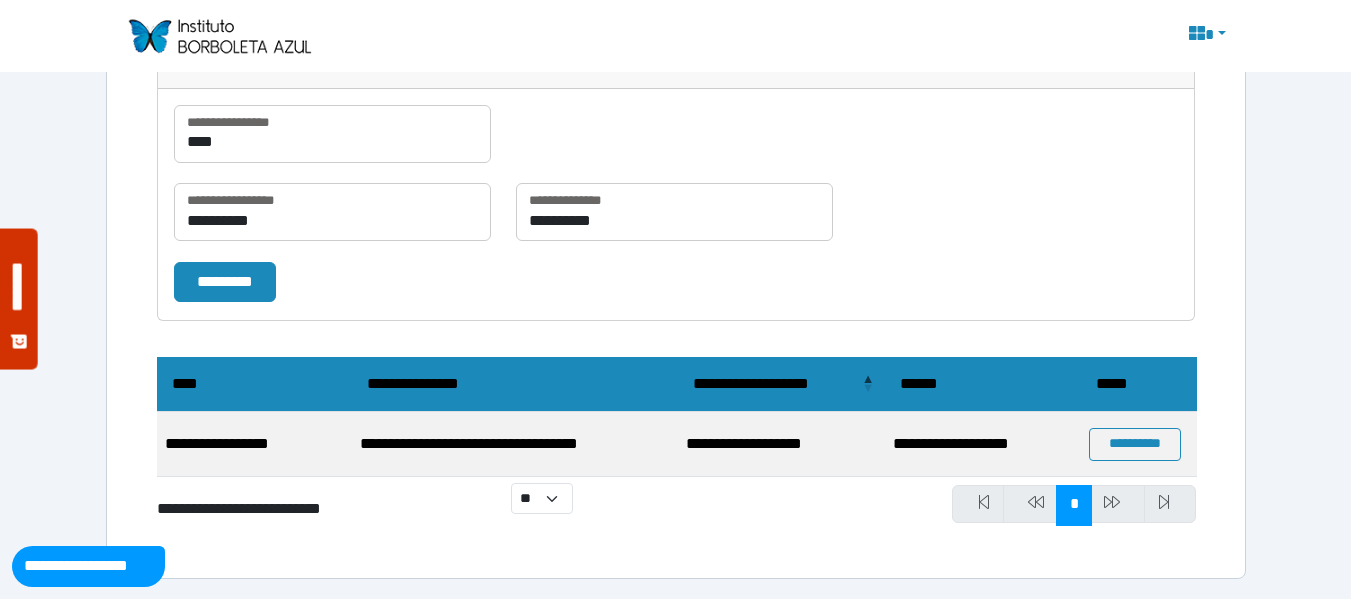 scroll, scrollTop: 249, scrollLeft: 0, axis: vertical 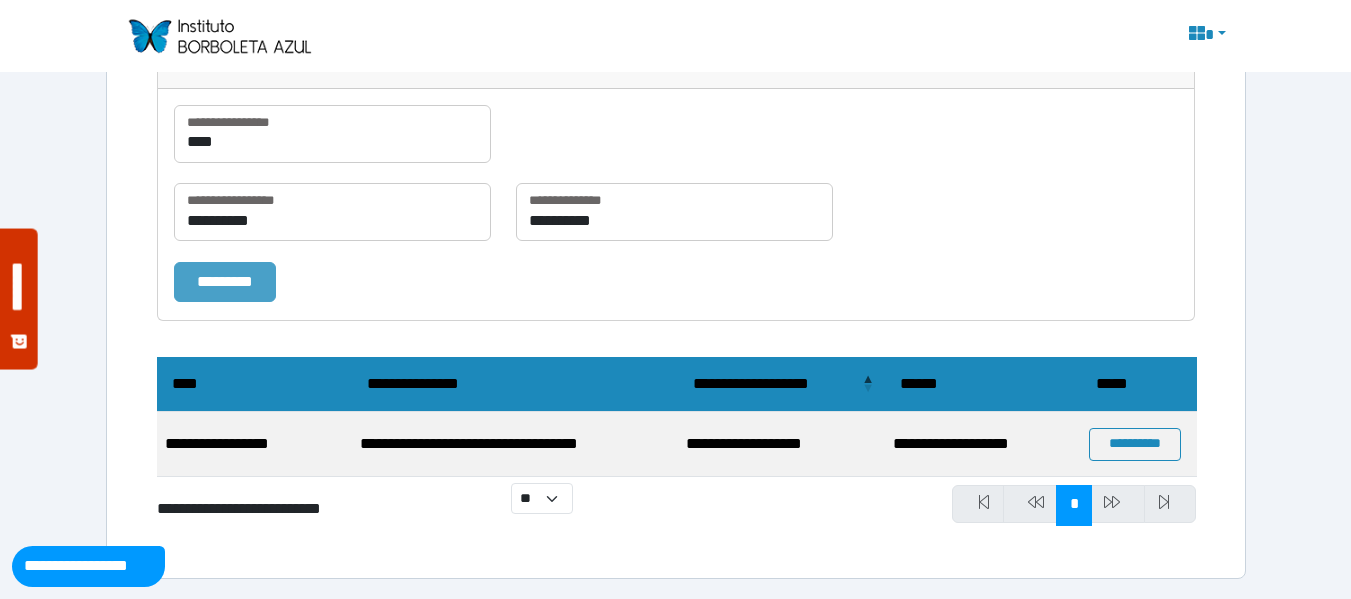click on "*********" at bounding box center [225, 282] 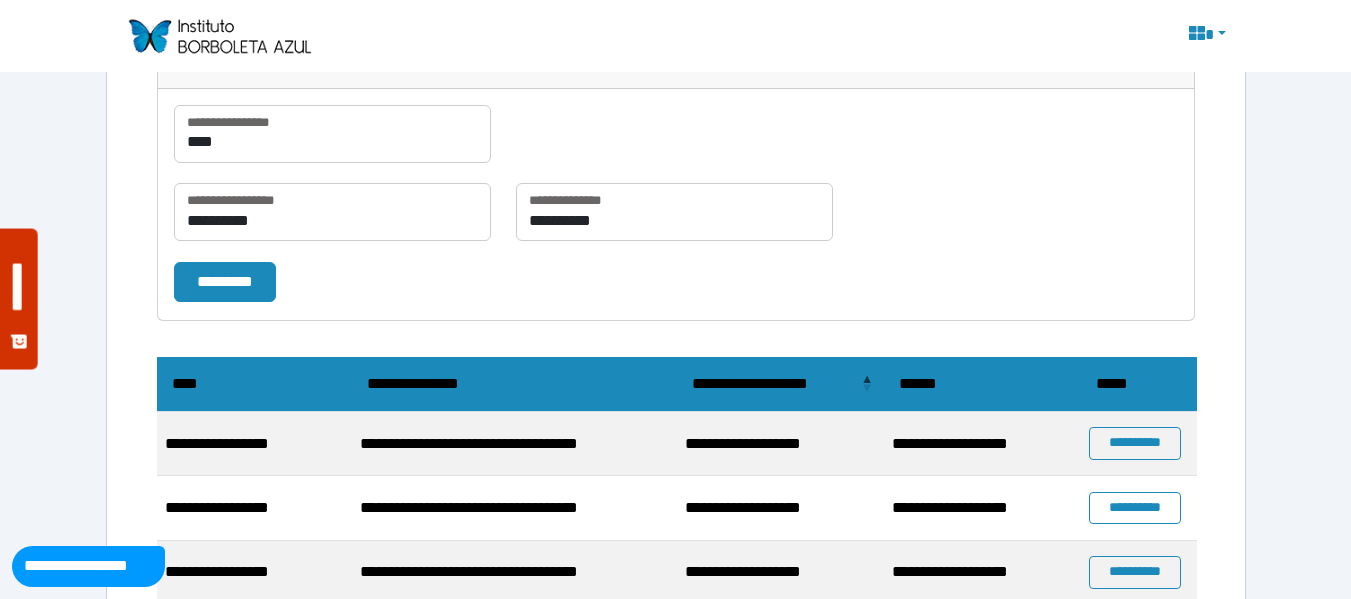 scroll, scrollTop: 332, scrollLeft: 0, axis: vertical 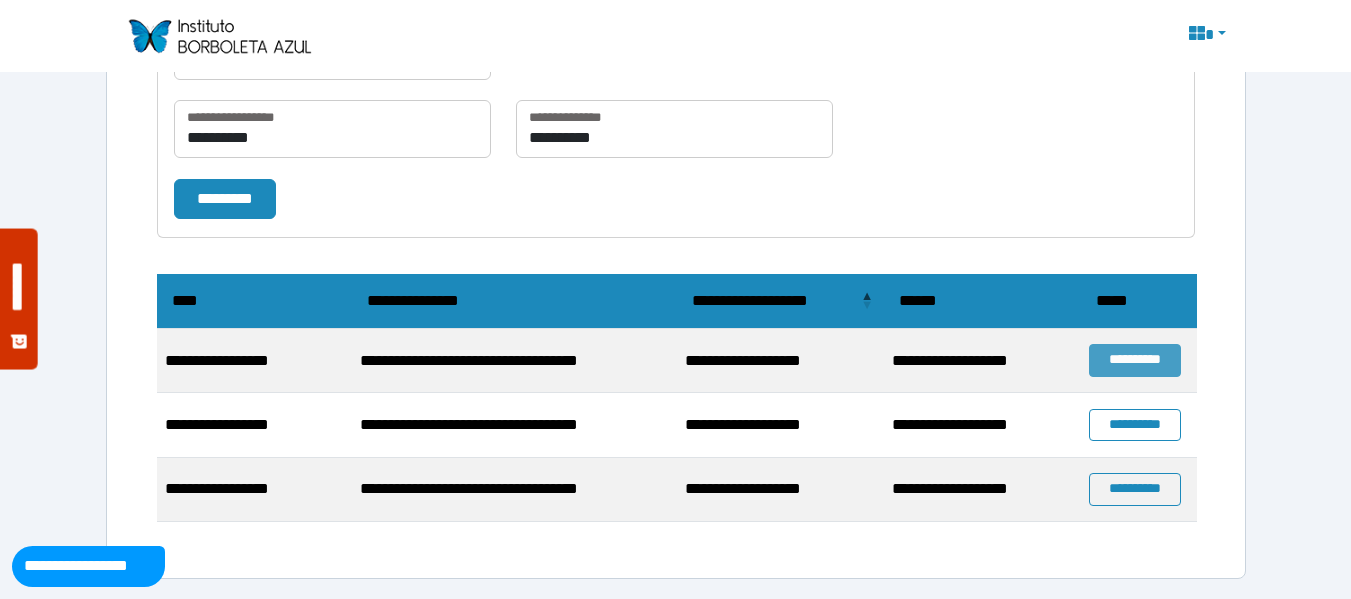 click on "**********" at bounding box center (1135, 360) 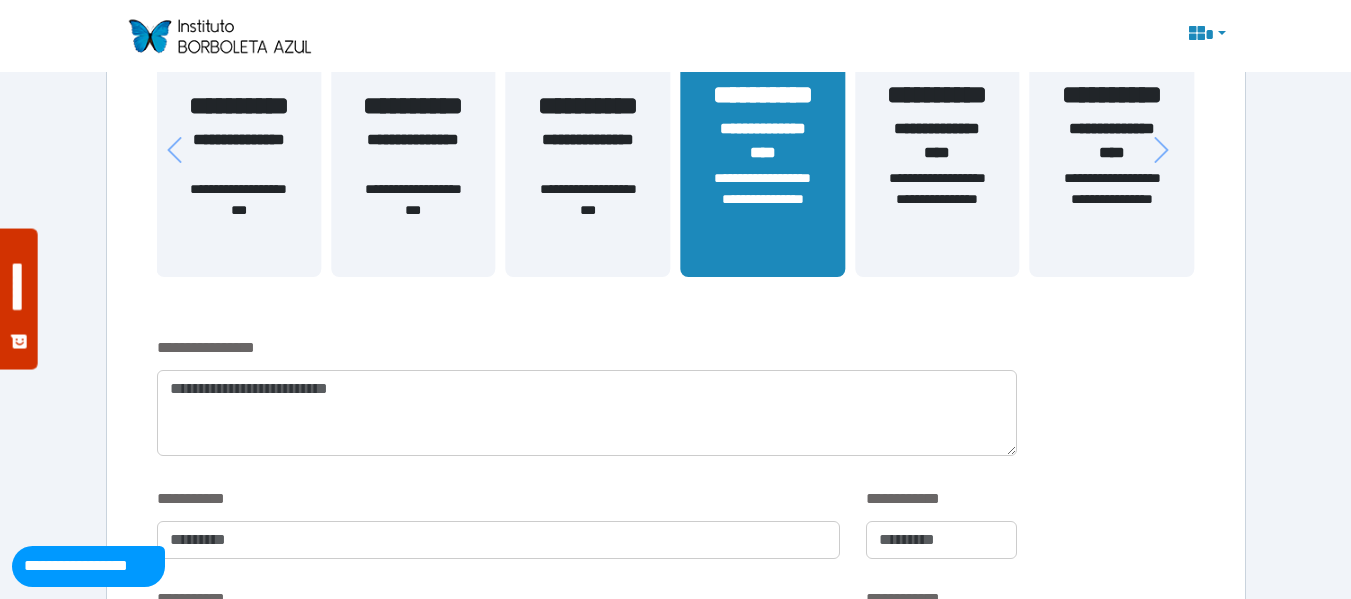 scroll, scrollTop: 459, scrollLeft: 0, axis: vertical 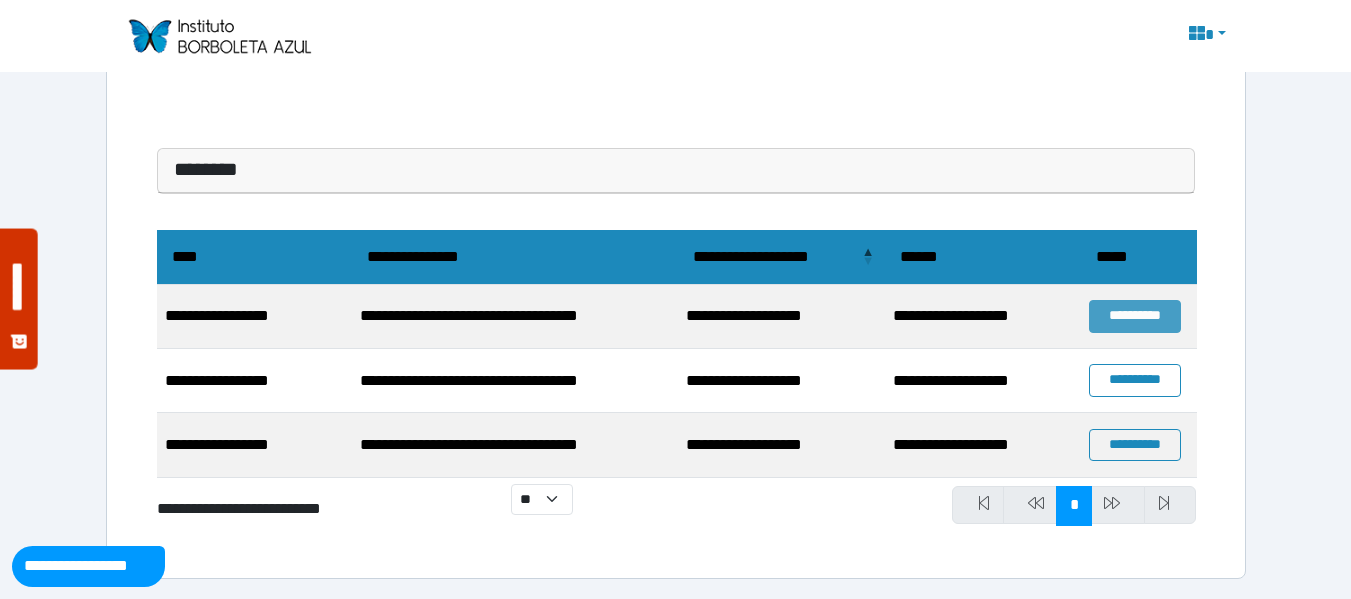 click on "**********" at bounding box center [1135, 316] 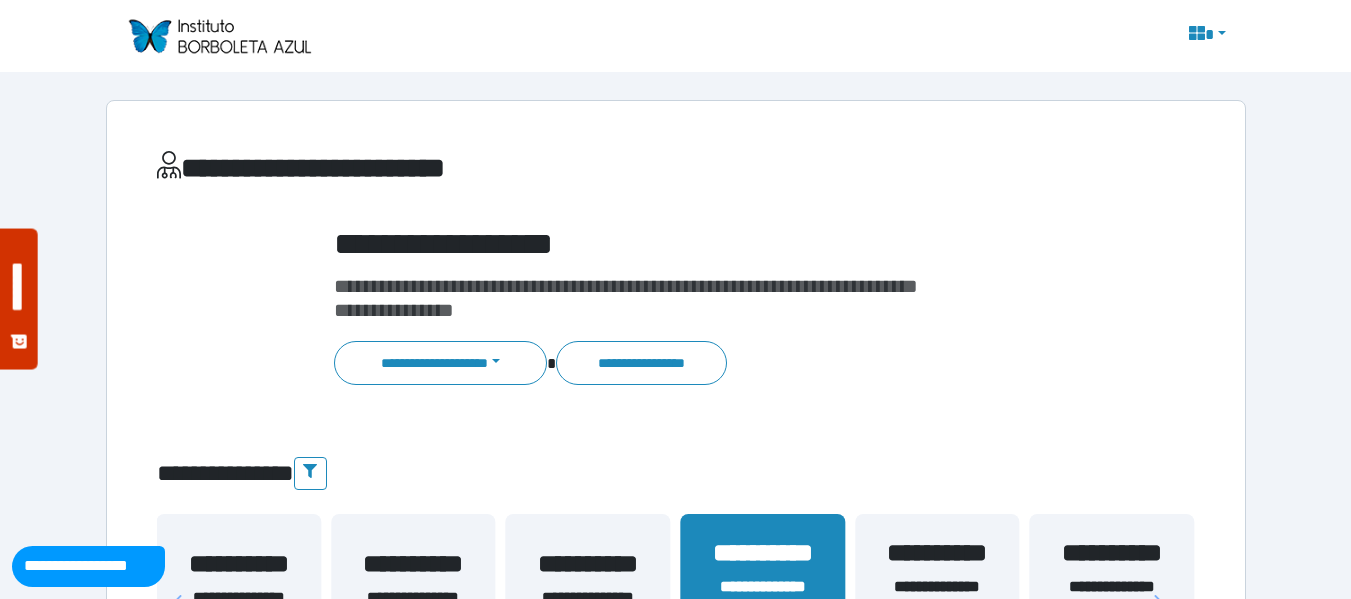 scroll, scrollTop: 530, scrollLeft: 0, axis: vertical 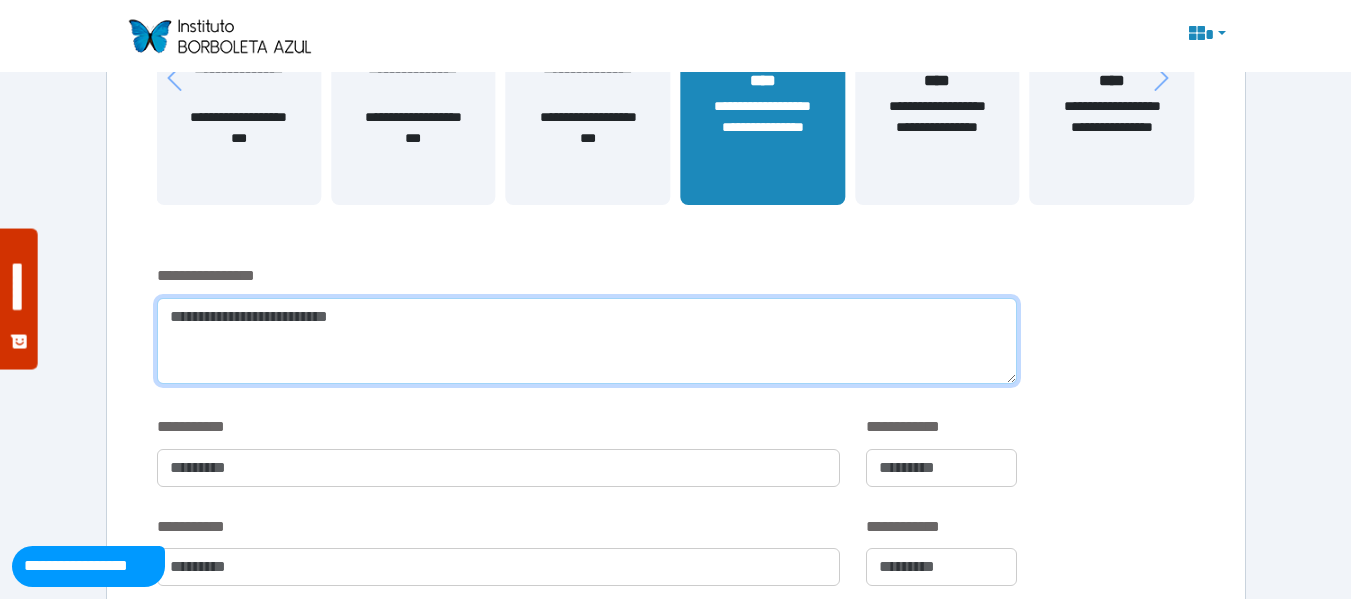 click at bounding box center [587, 341] 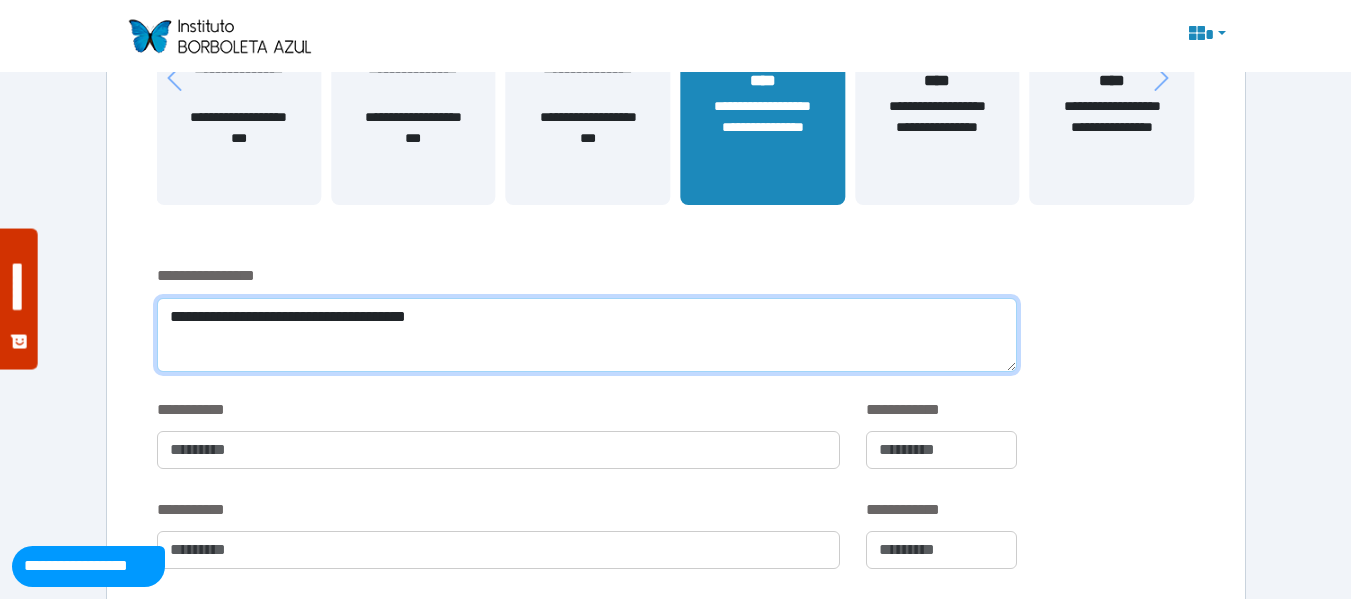 scroll, scrollTop: 0, scrollLeft: 0, axis: both 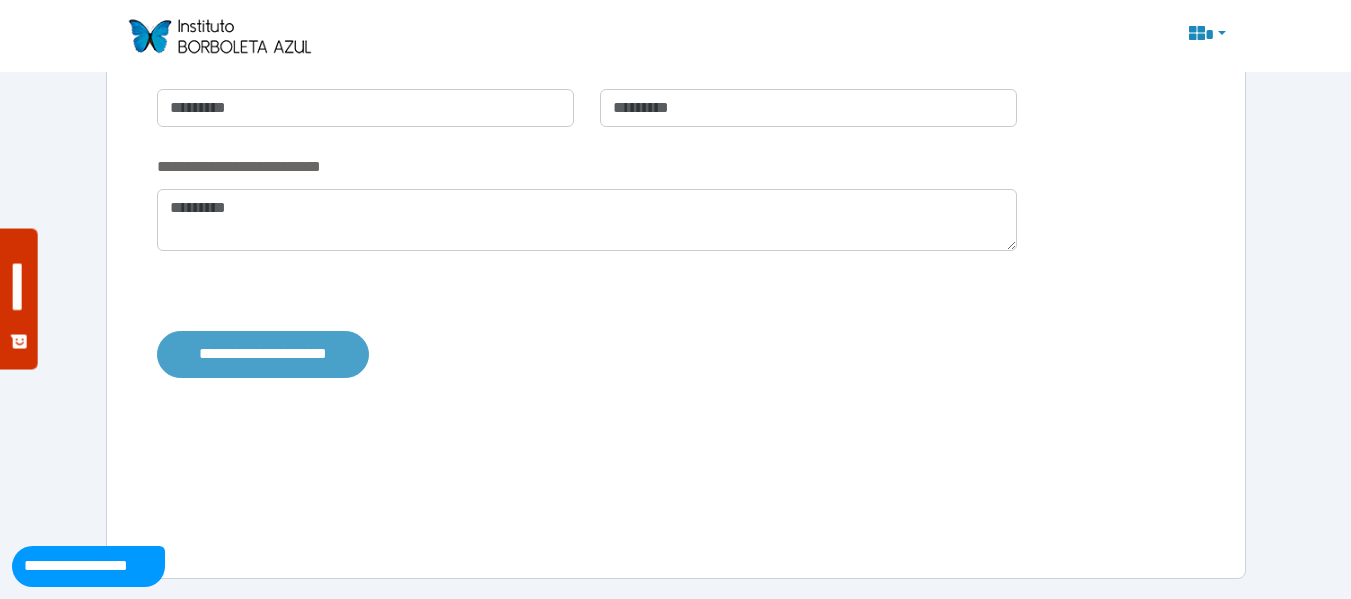 type on "**********" 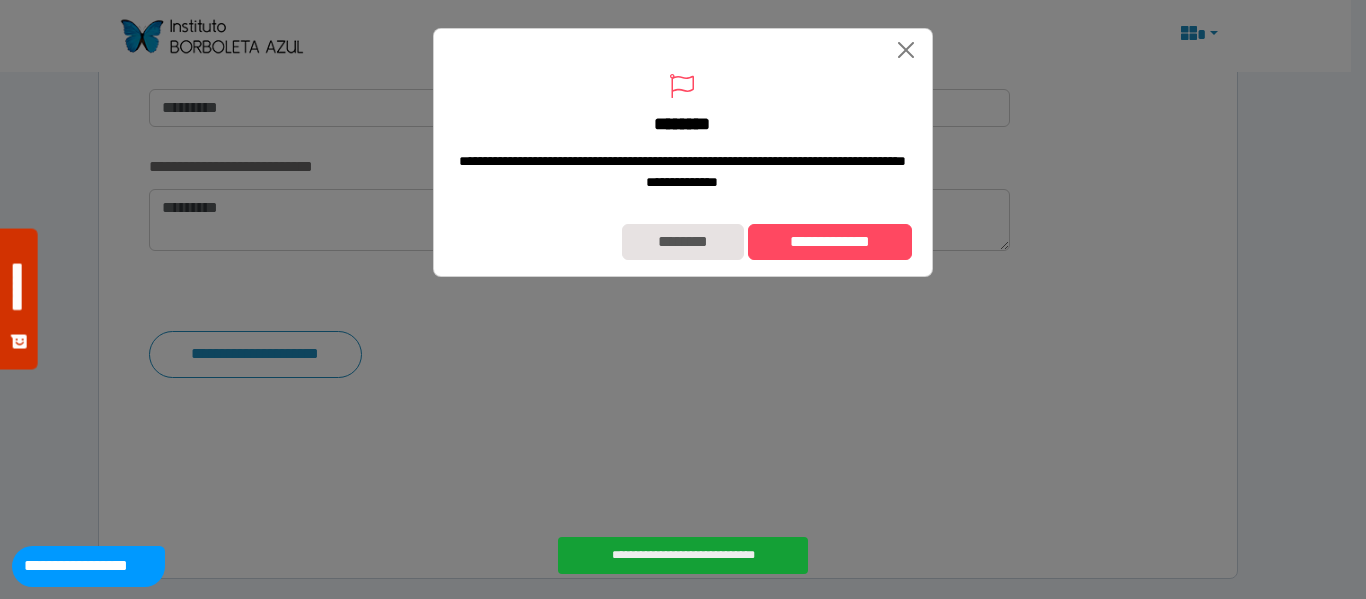 click on "**********" at bounding box center (683, 242) 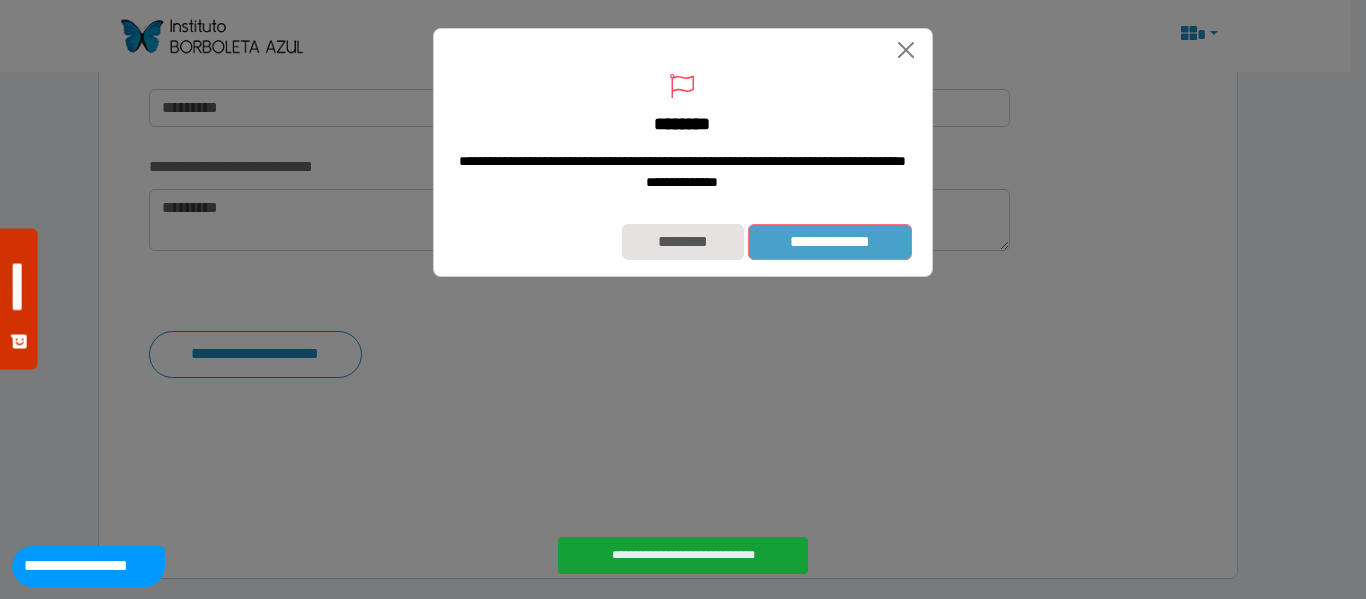 click on "**********" at bounding box center (830, 242) 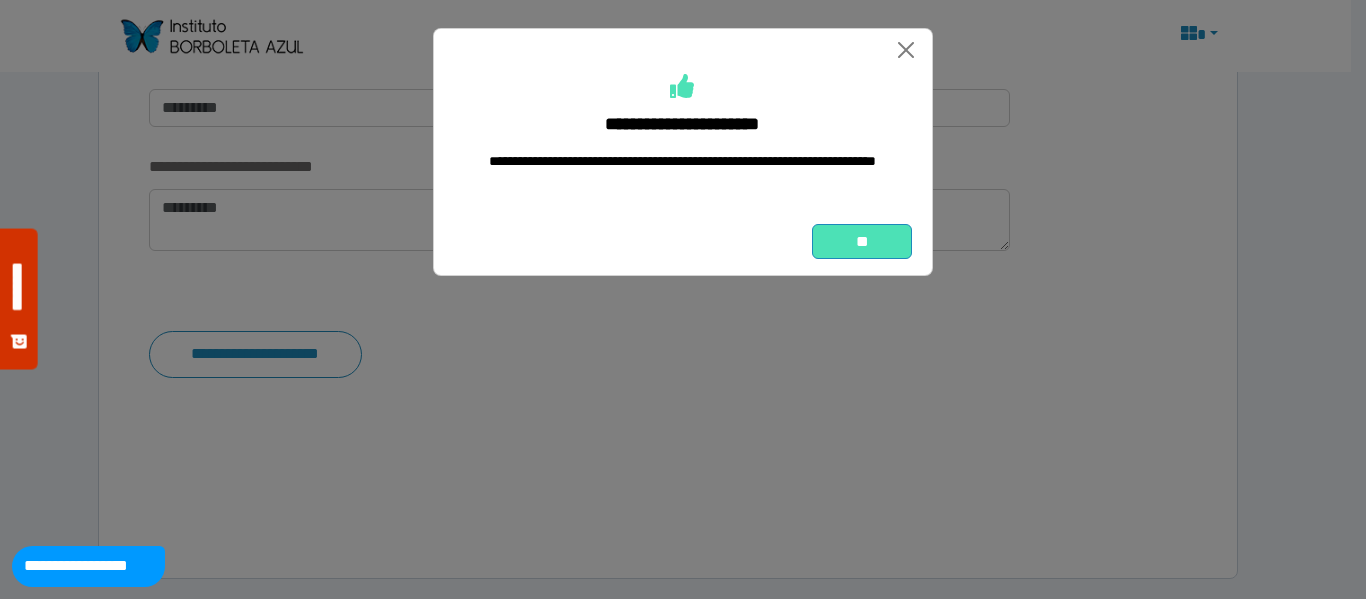 click on "**" at bounding box center (862, 241) 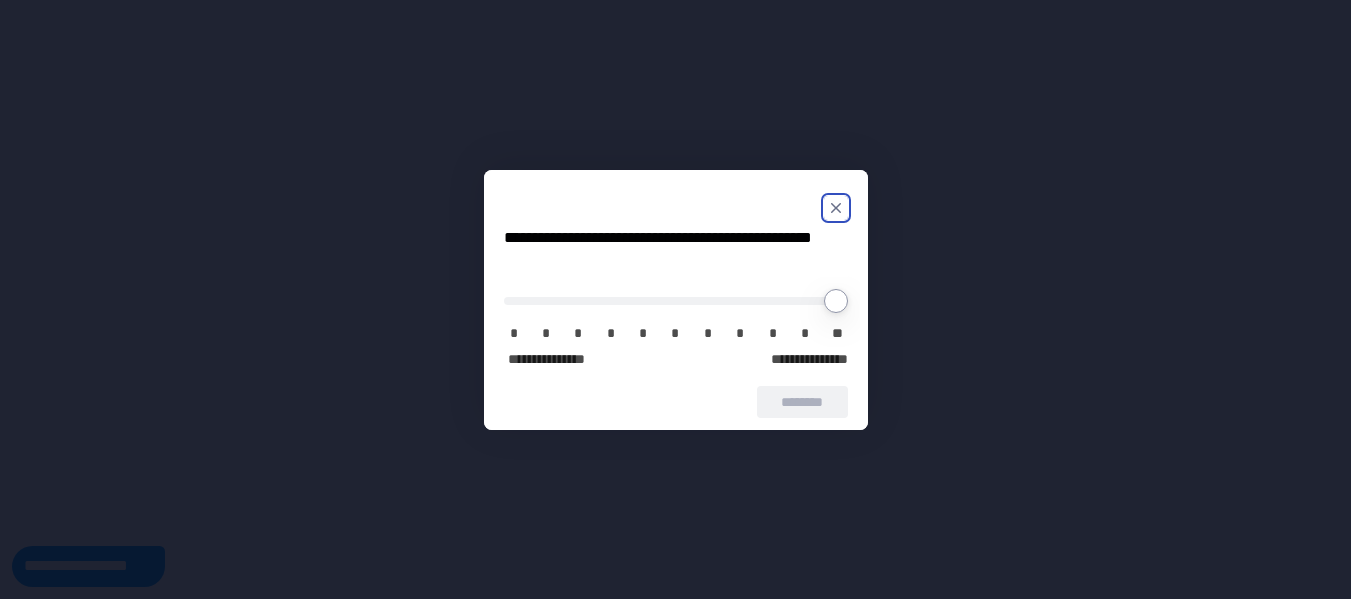 scroll, scrollTop: 0, scrollLeft: 0, axis: both 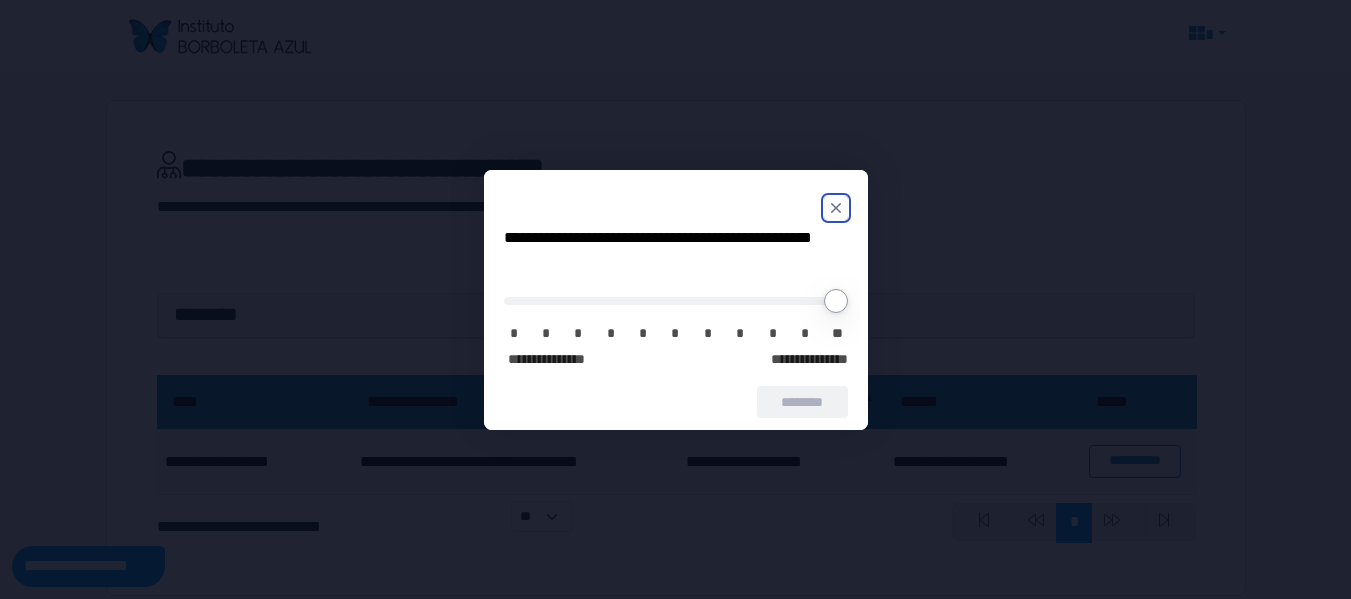 click at bounding box center (836, 208) 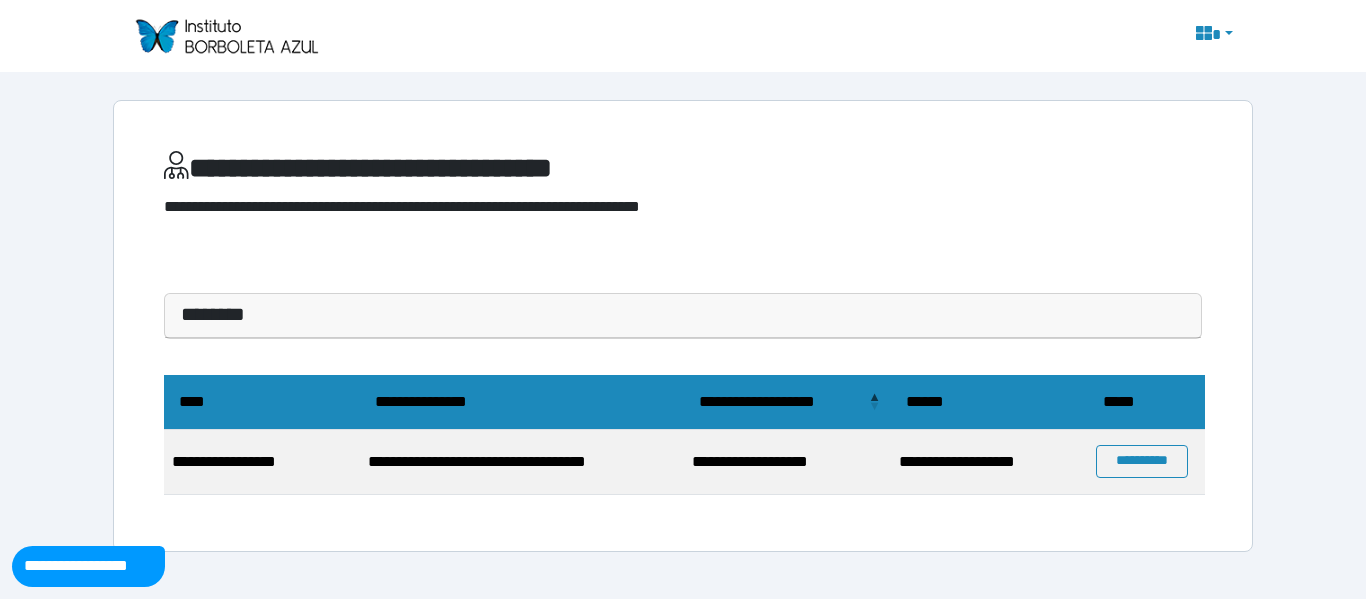 drag, startPoint x: 837, startPoint y: 203, endPoint x: 981, endPoint y: 237, distance: 147.95946 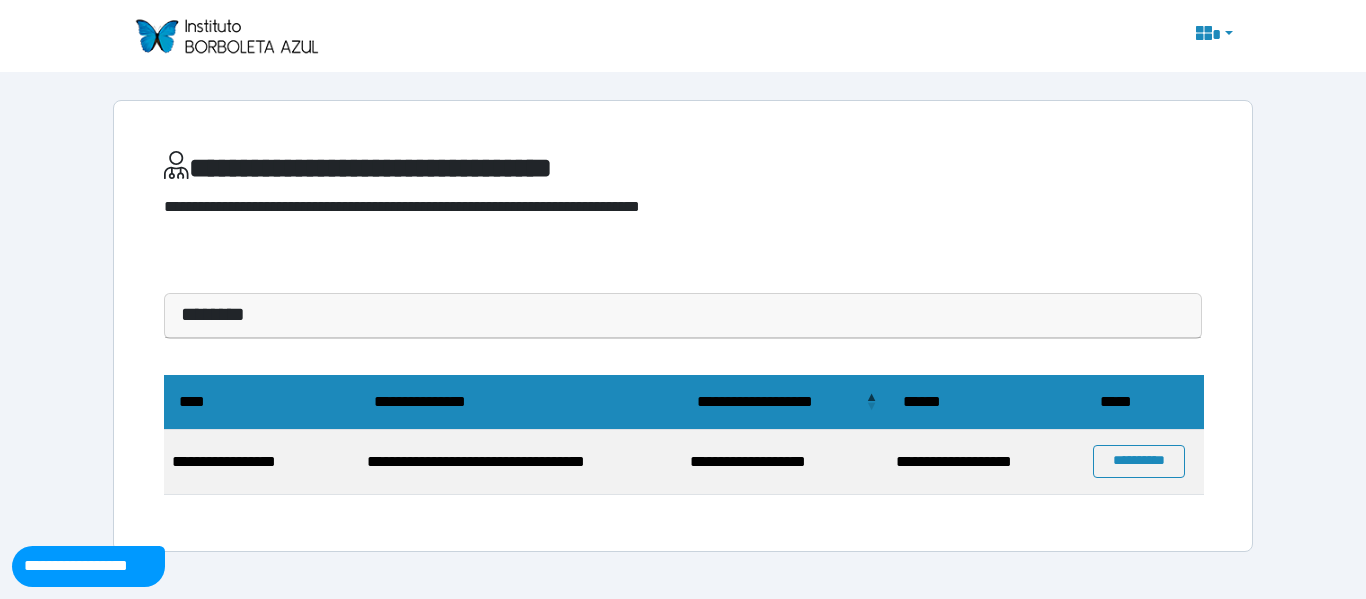 click on "********" at bounding box center [683, 316] 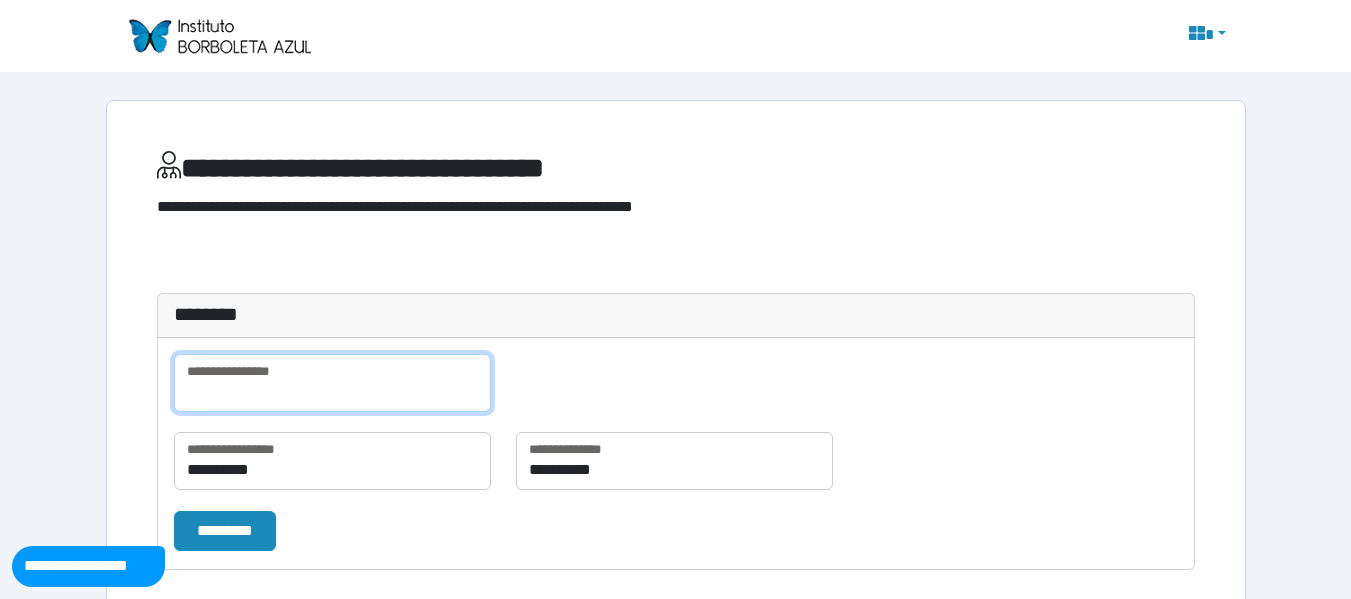 click at bounding box center (332, 383) 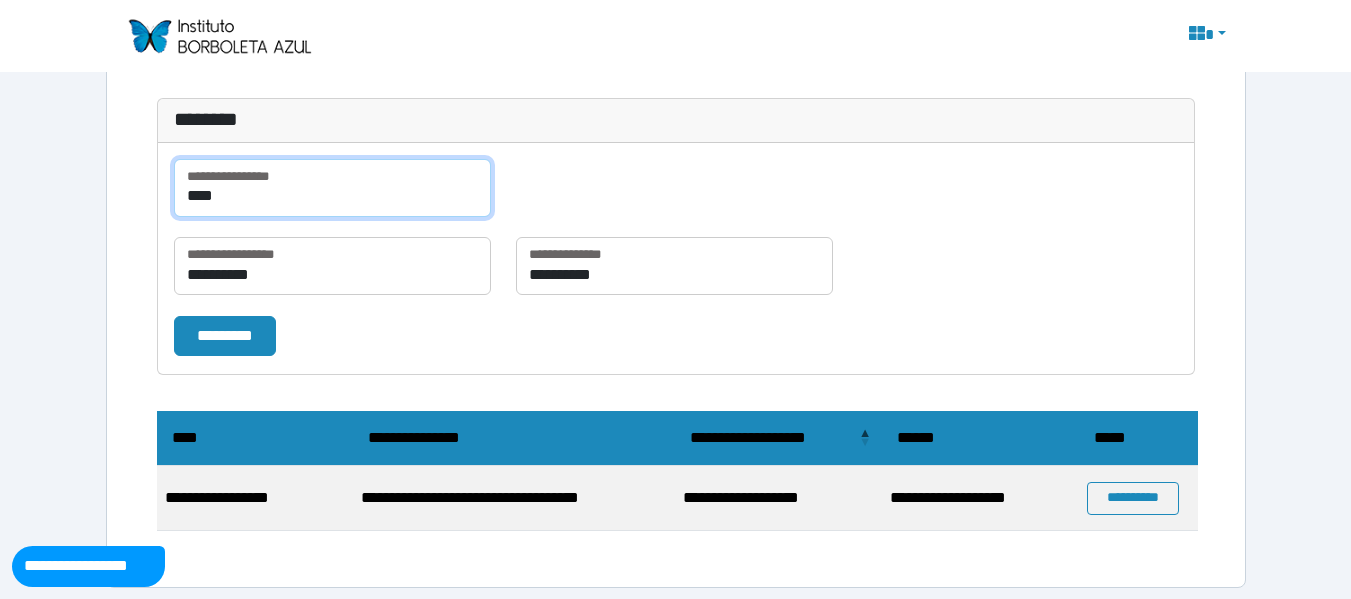scroll, scrollTop: 196, scrollLeft: 0, axis: vertical 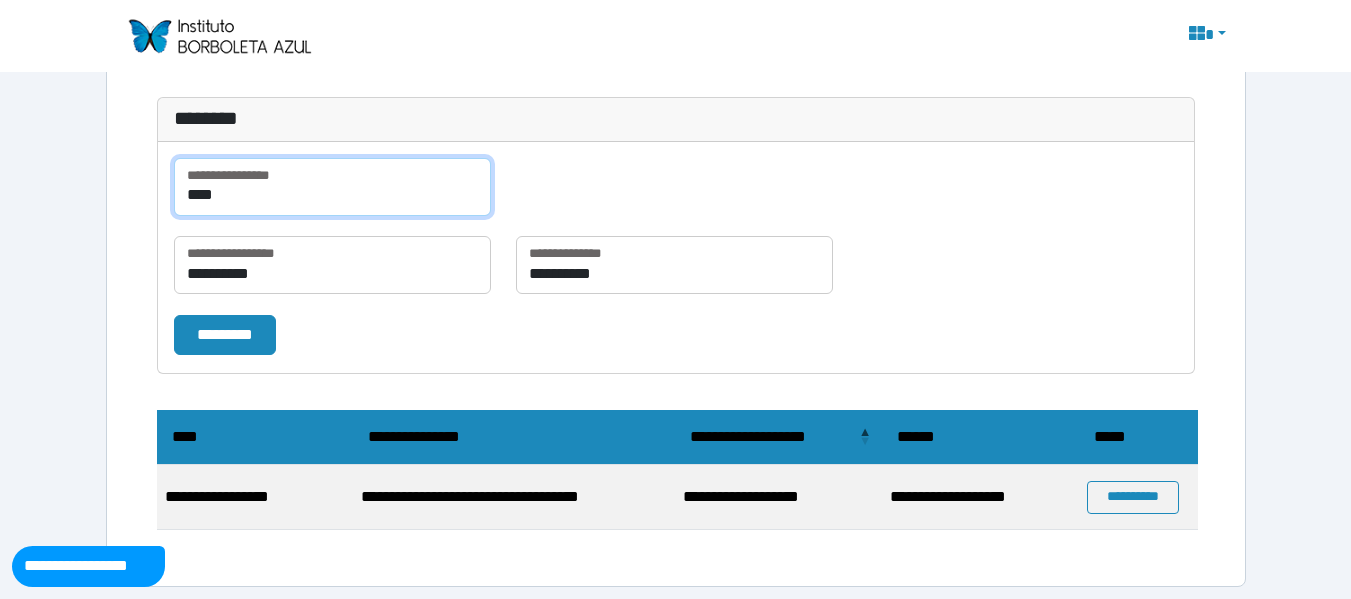 type on "****" 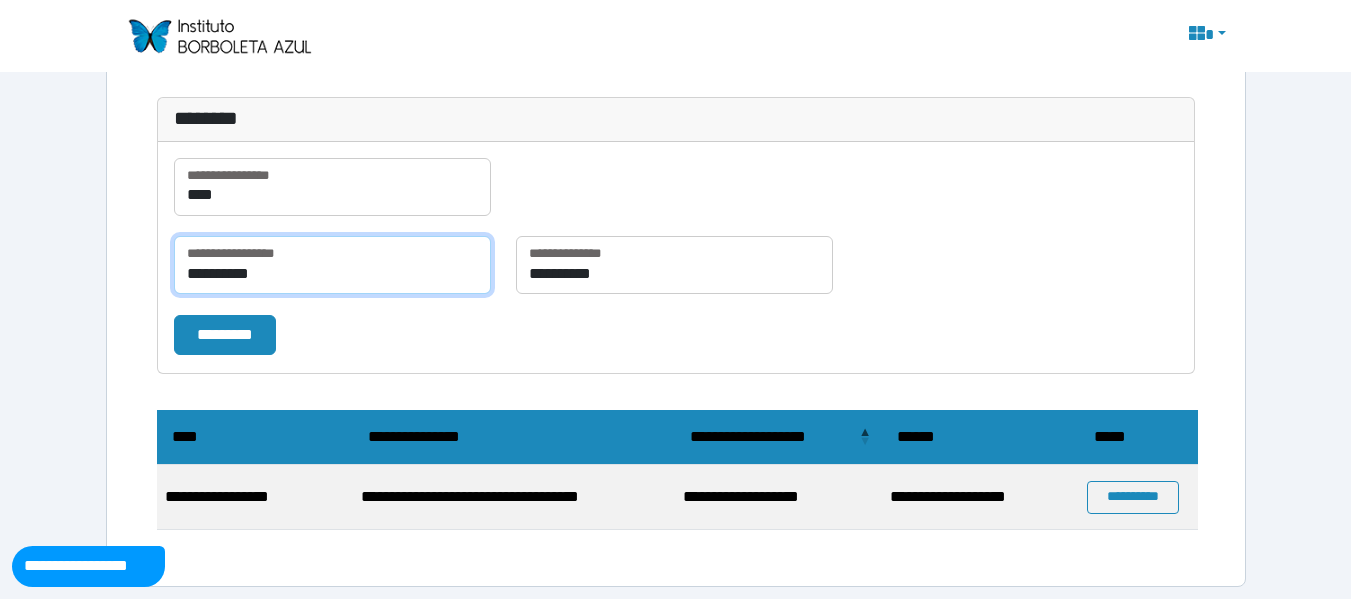 click on "**********" at bounding box center [332, 265] 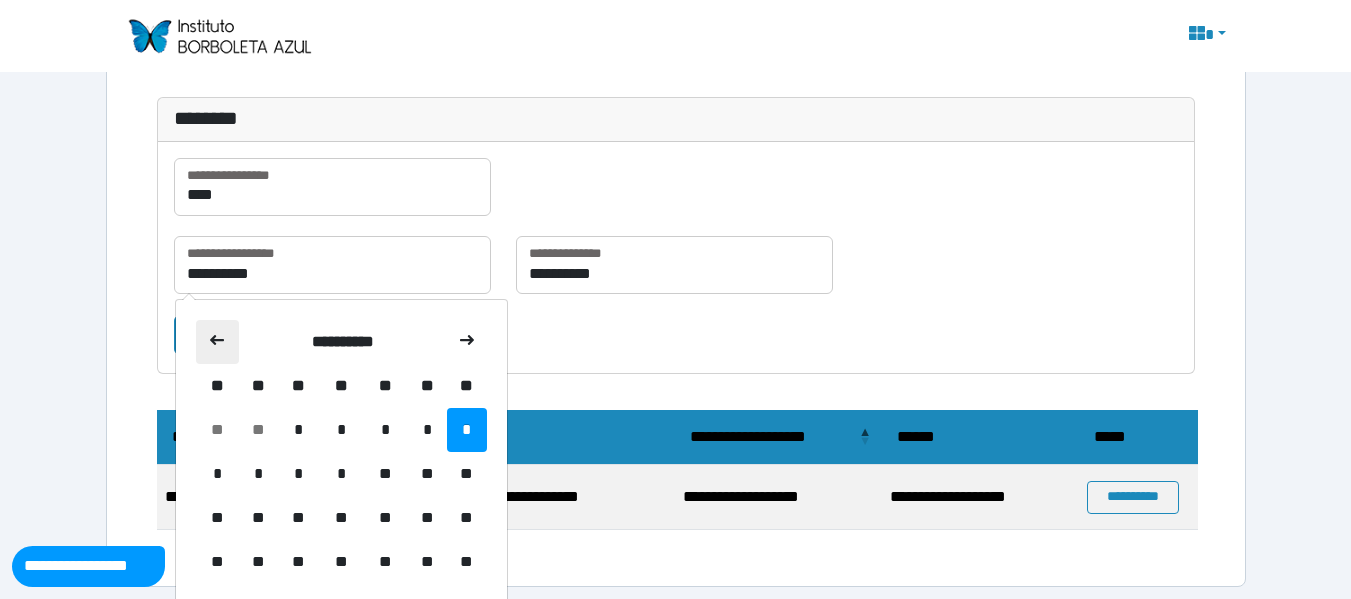 click at bounding box center (217, 340) 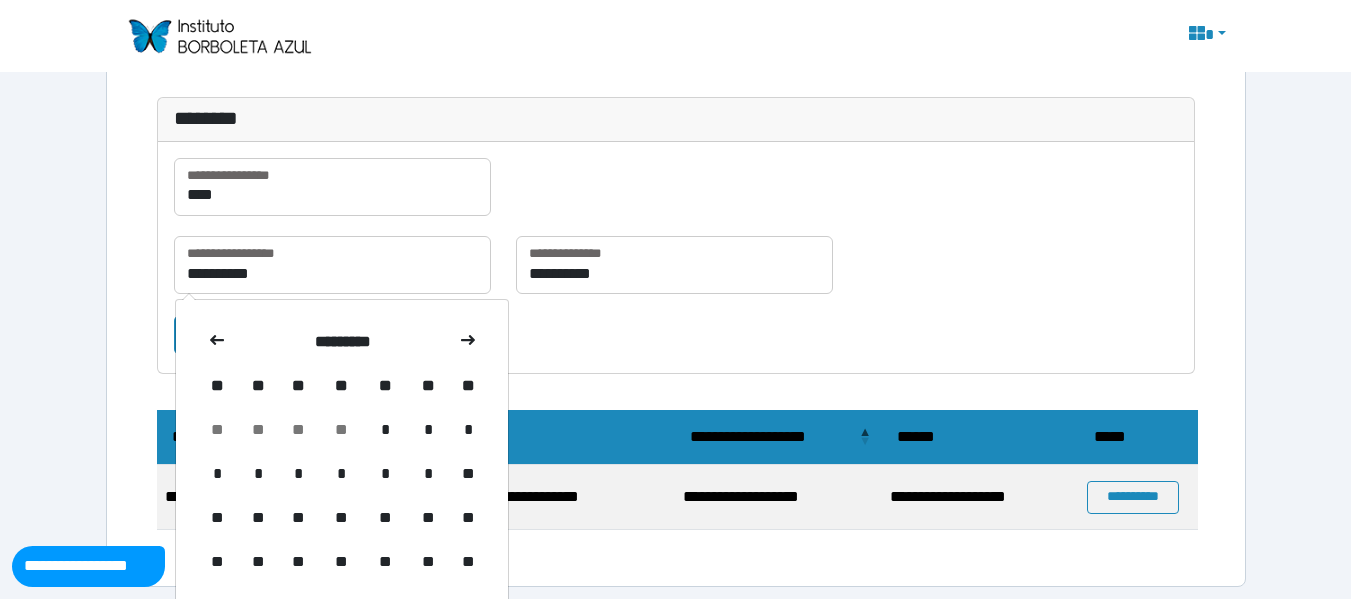 click at bounding box center [217, 340] 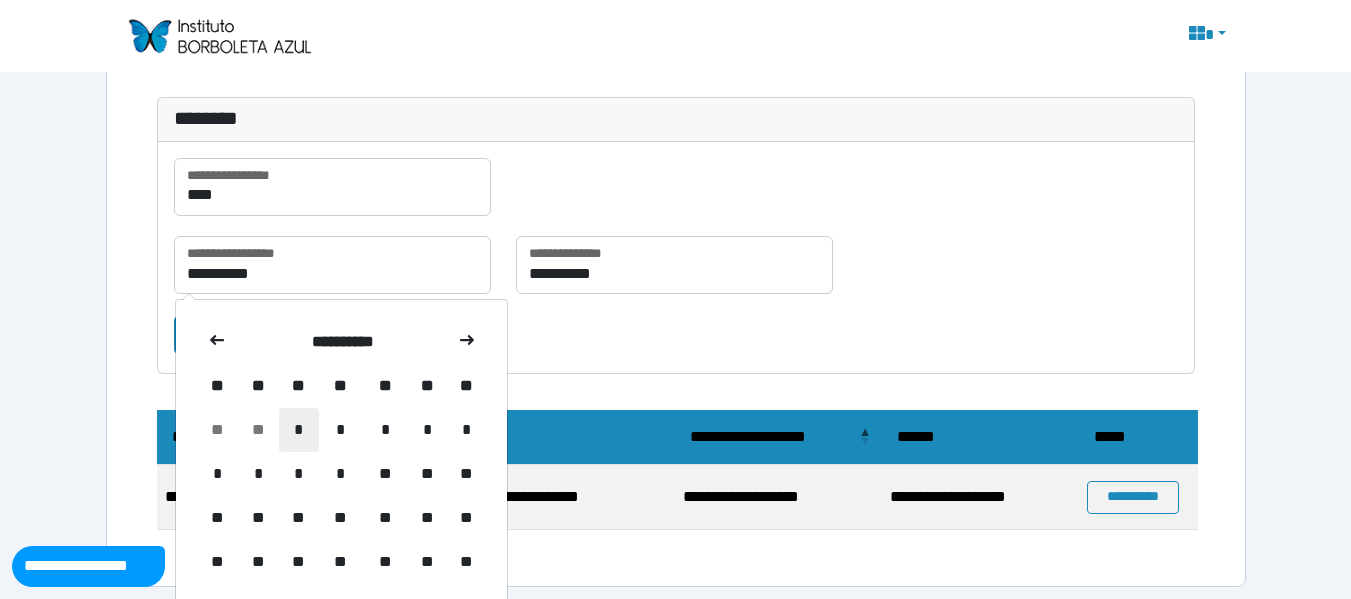 click on "*" at bounding box center [299, 430] 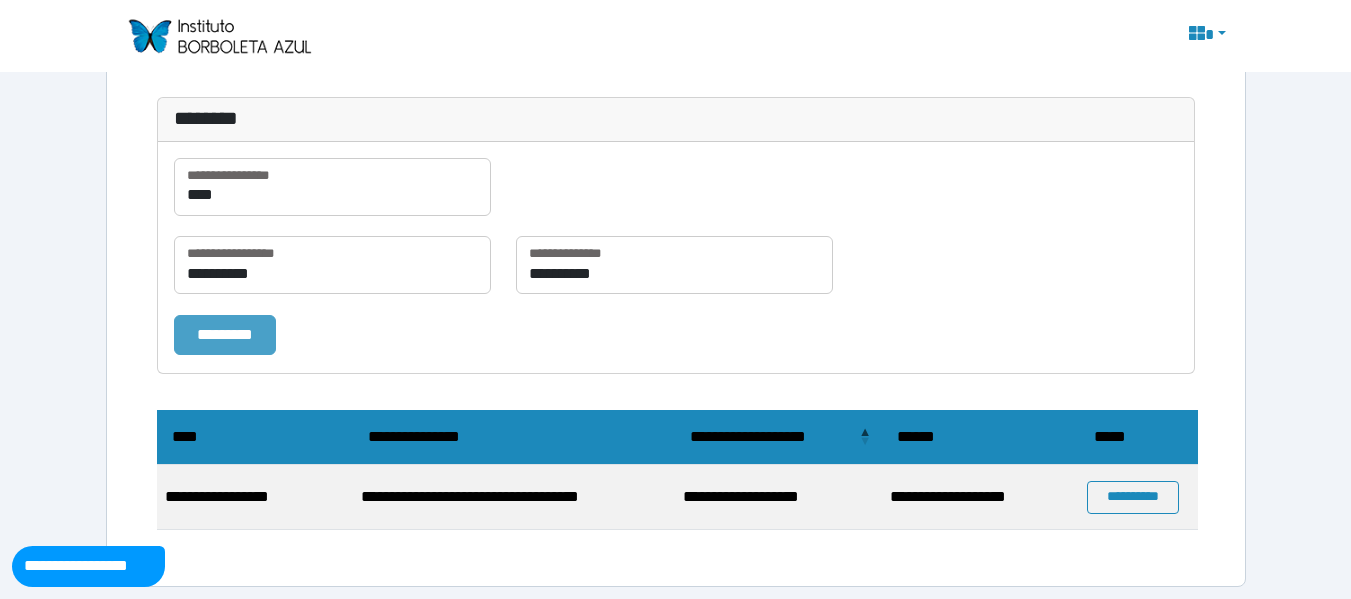 click on "*********" at bounding box center [225, 335] 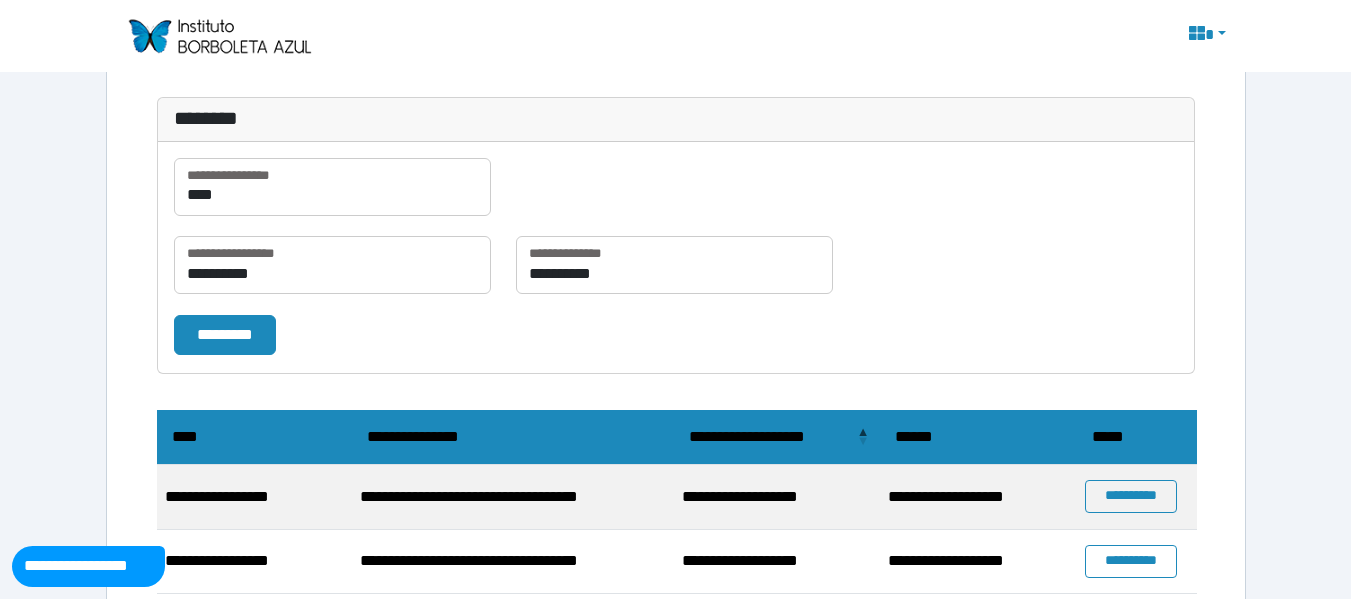 scroll, scrollTop: 268, scrollLeft: 0, axis: vertical 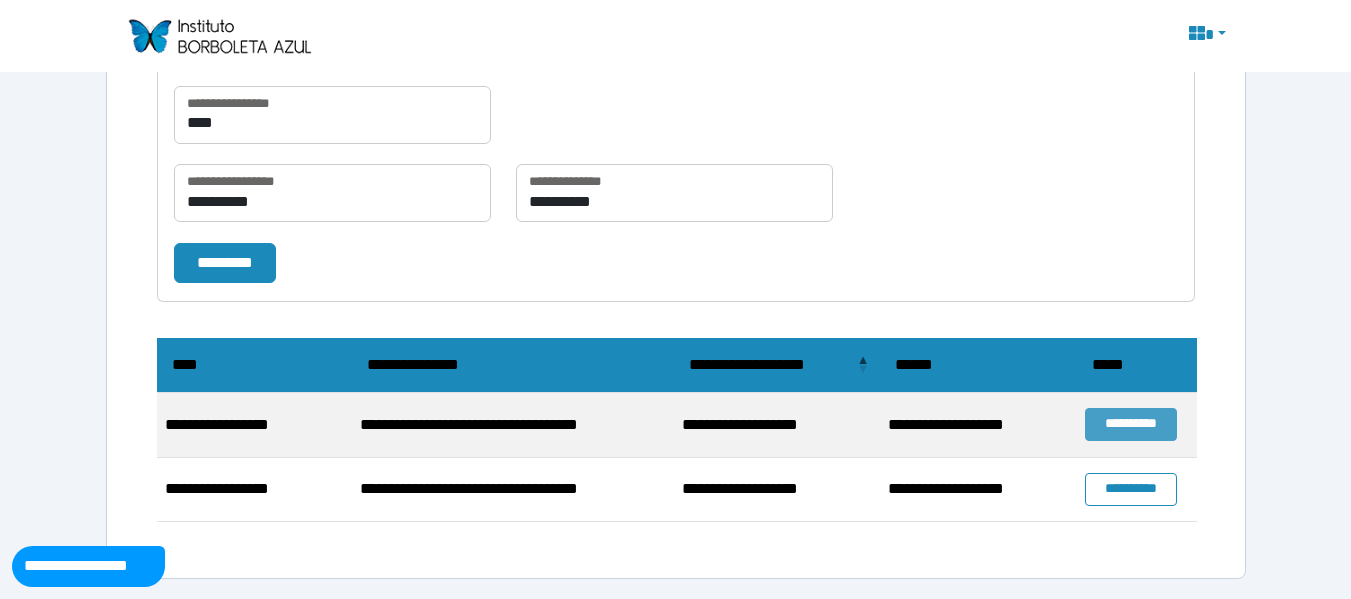 click on "**********" at bounding box center [1131, 424] 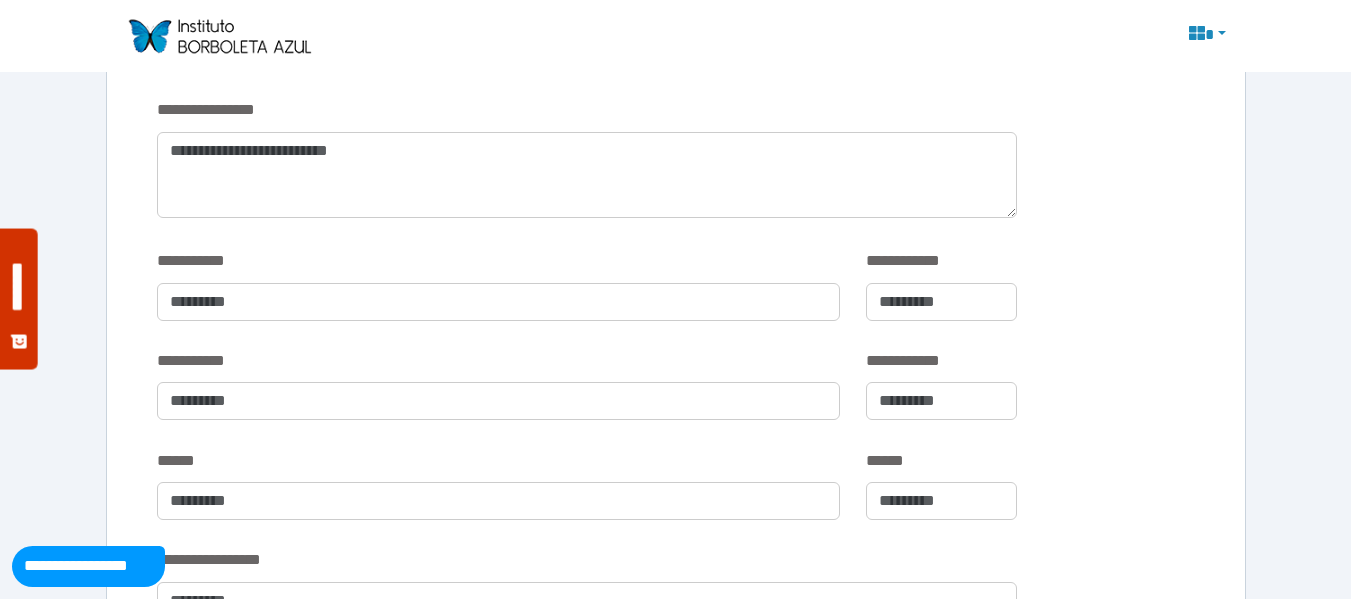 scroll, scrollTop: 697, scrollLeft: 0, axis: vertical 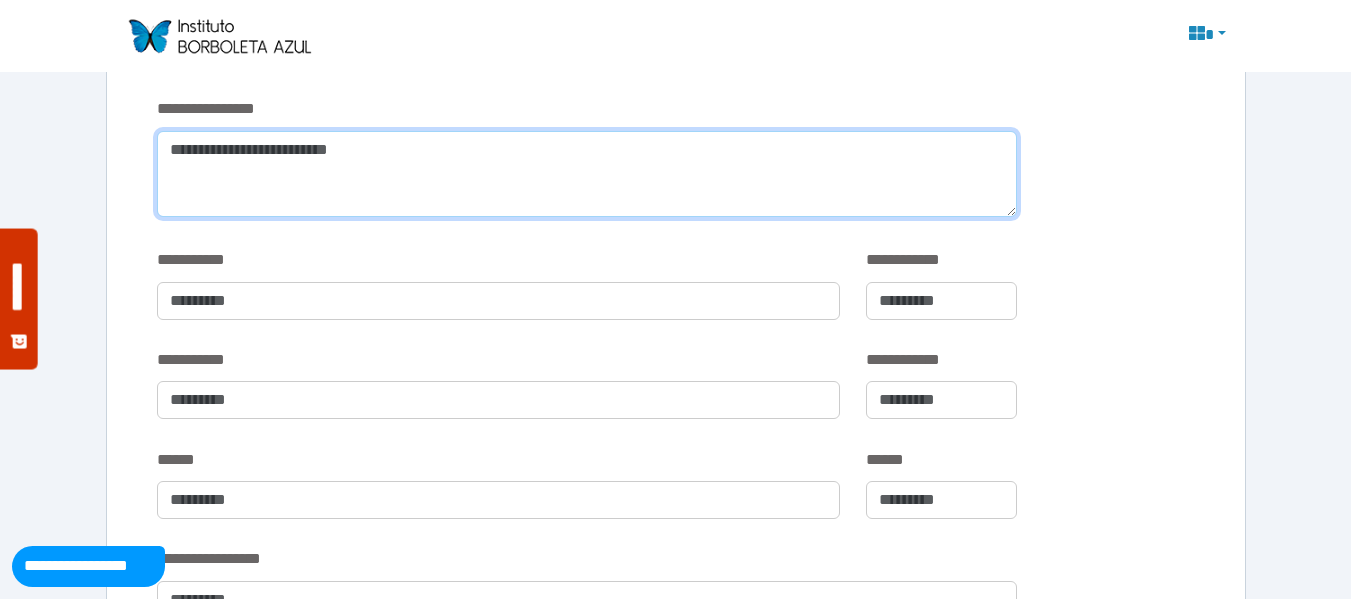 click at bounding box center (587, 174) 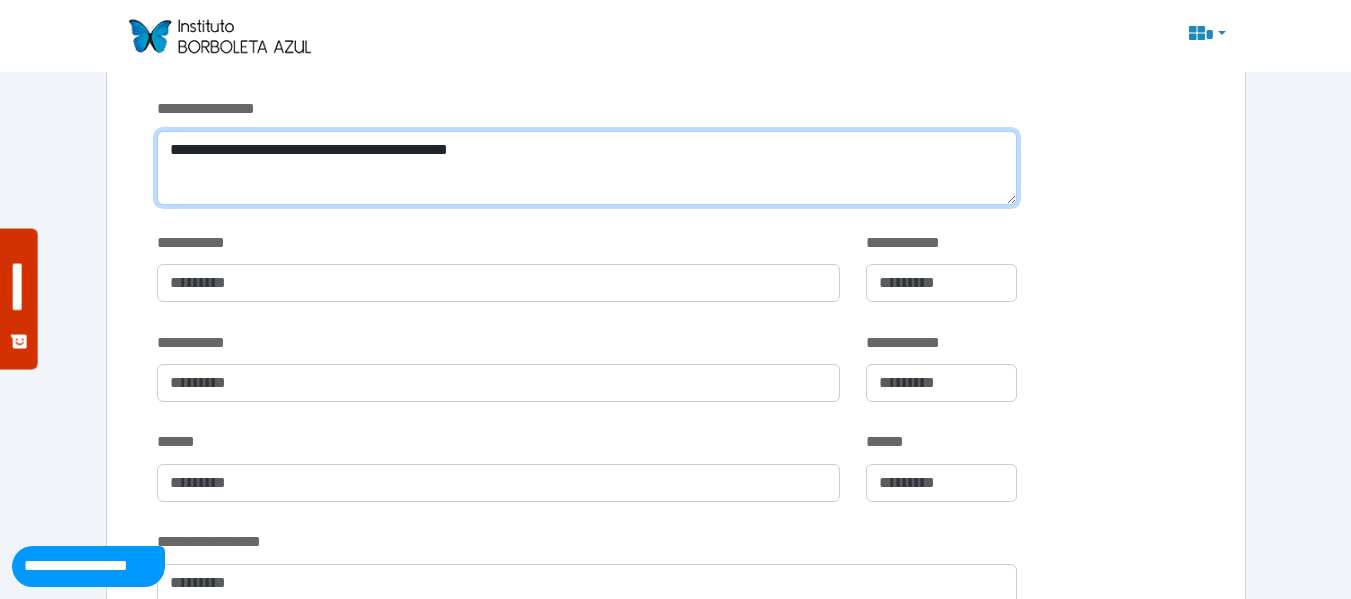 scroll, scrollTop: 0, scrollLeft: 0, axis: both 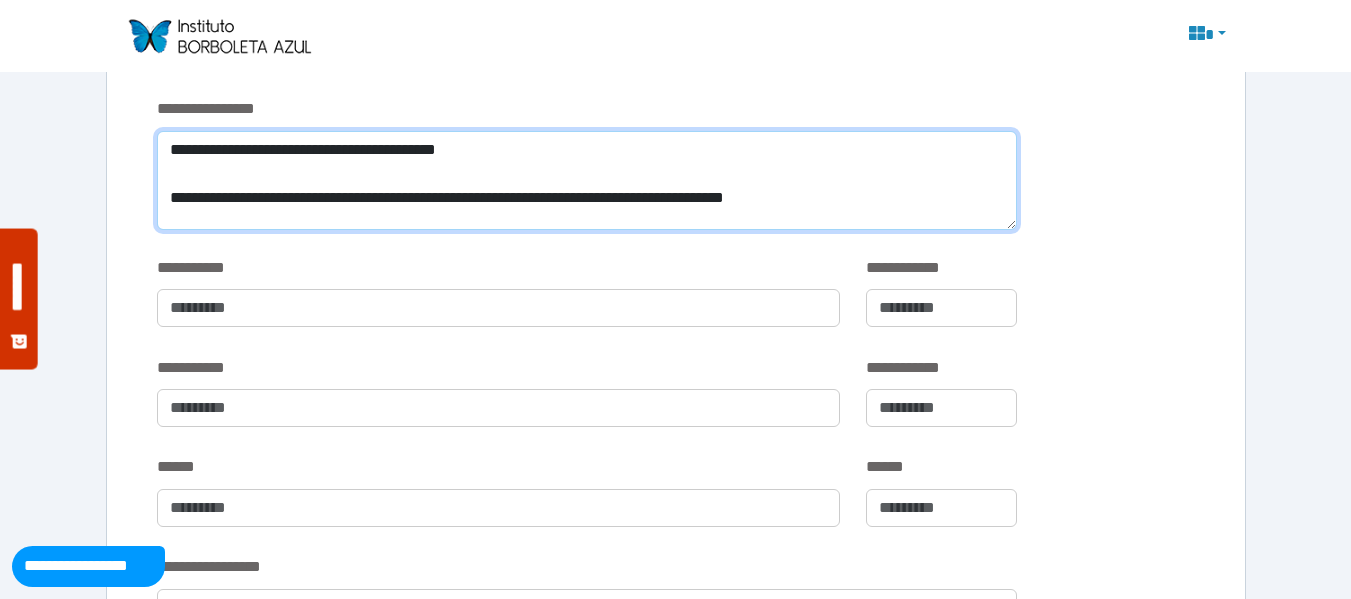 click on "**********" at bounding box center (587, 180) 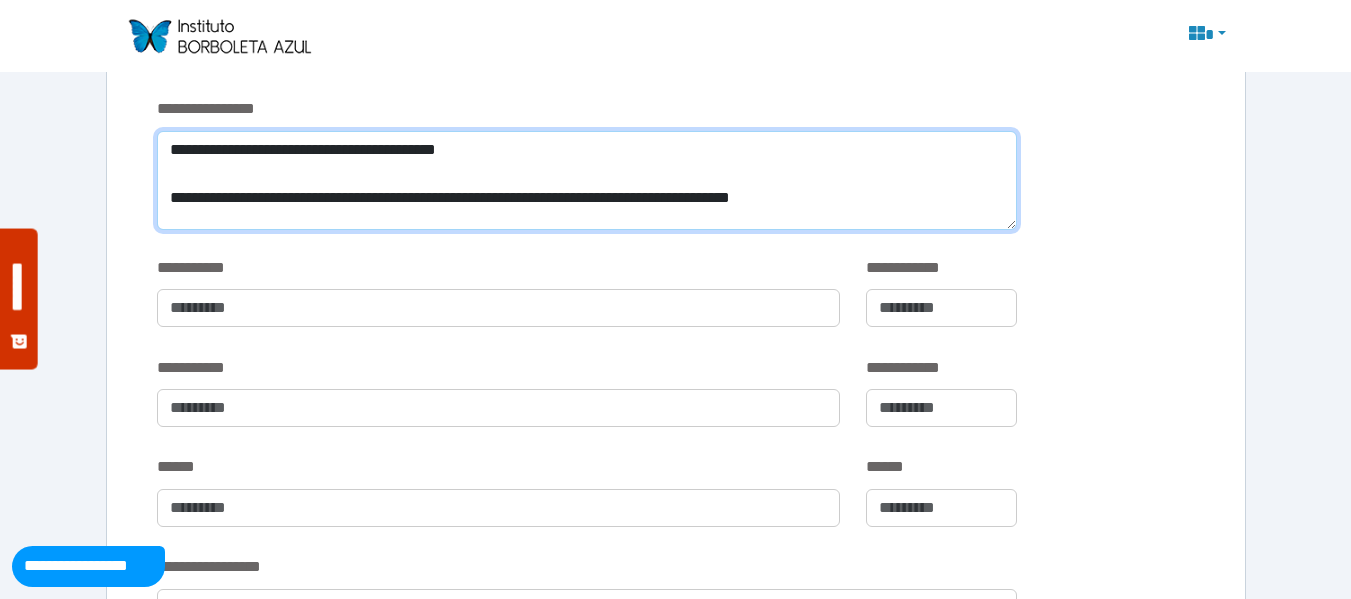 click on "**********" at bounding box center (587, 180) 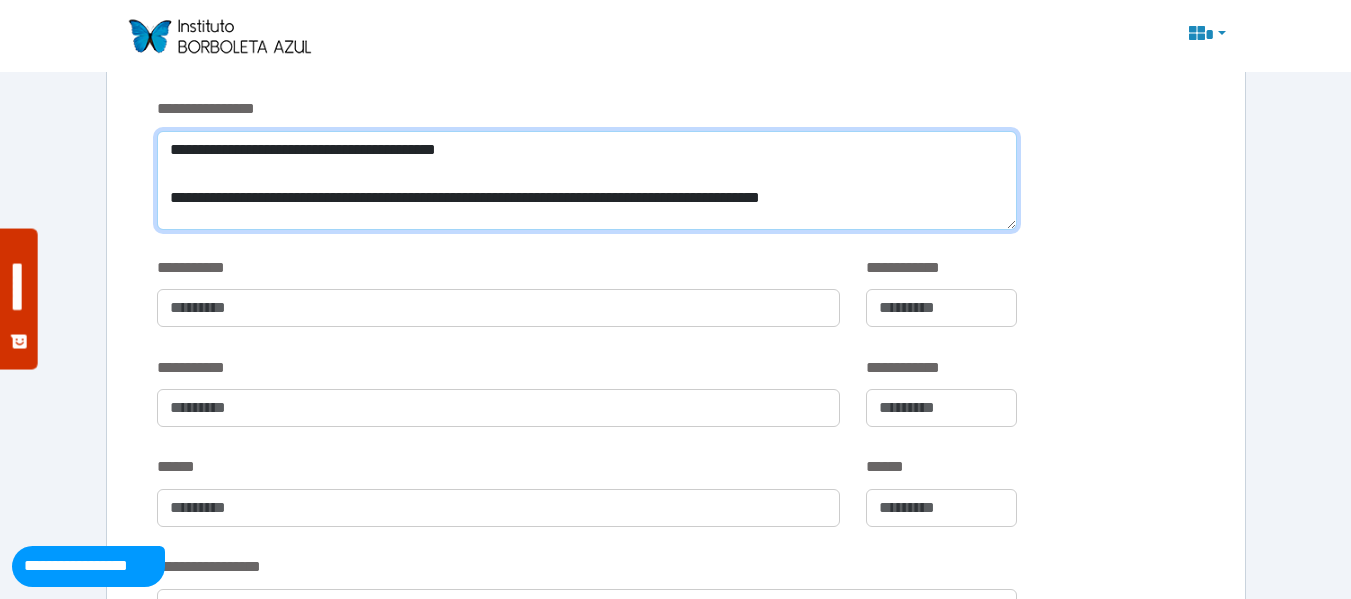 click on "**********" at bounding box center (587, 180) 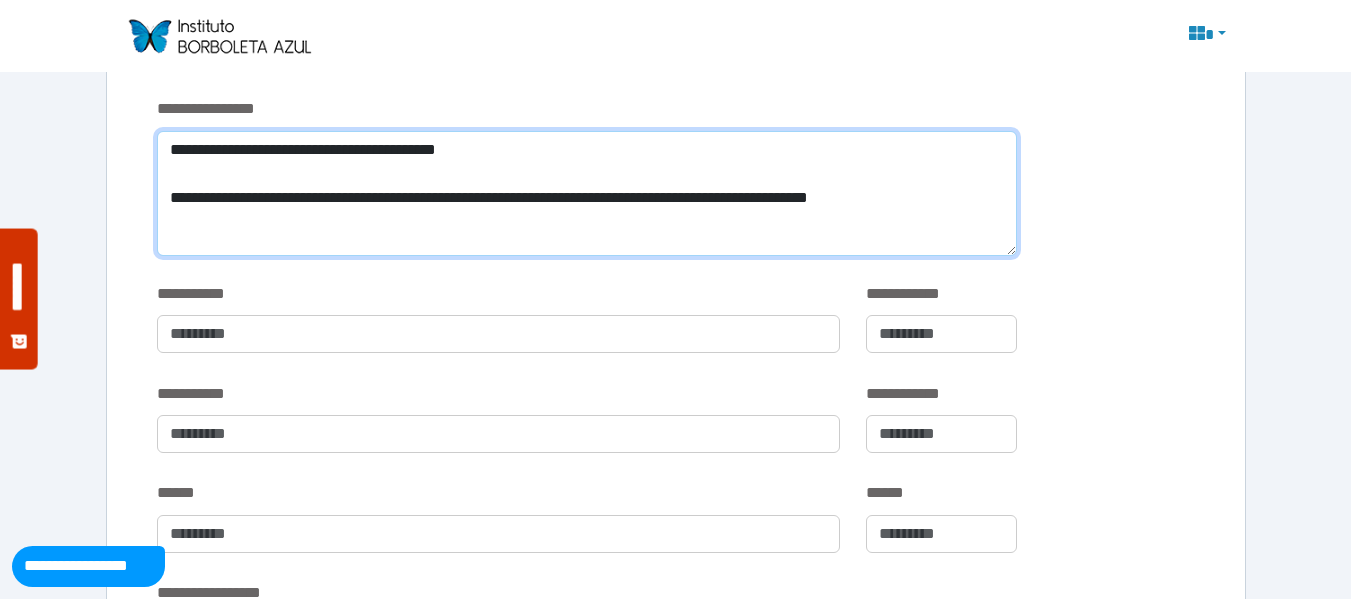 click on "**********" at bounding box center (587, 193) 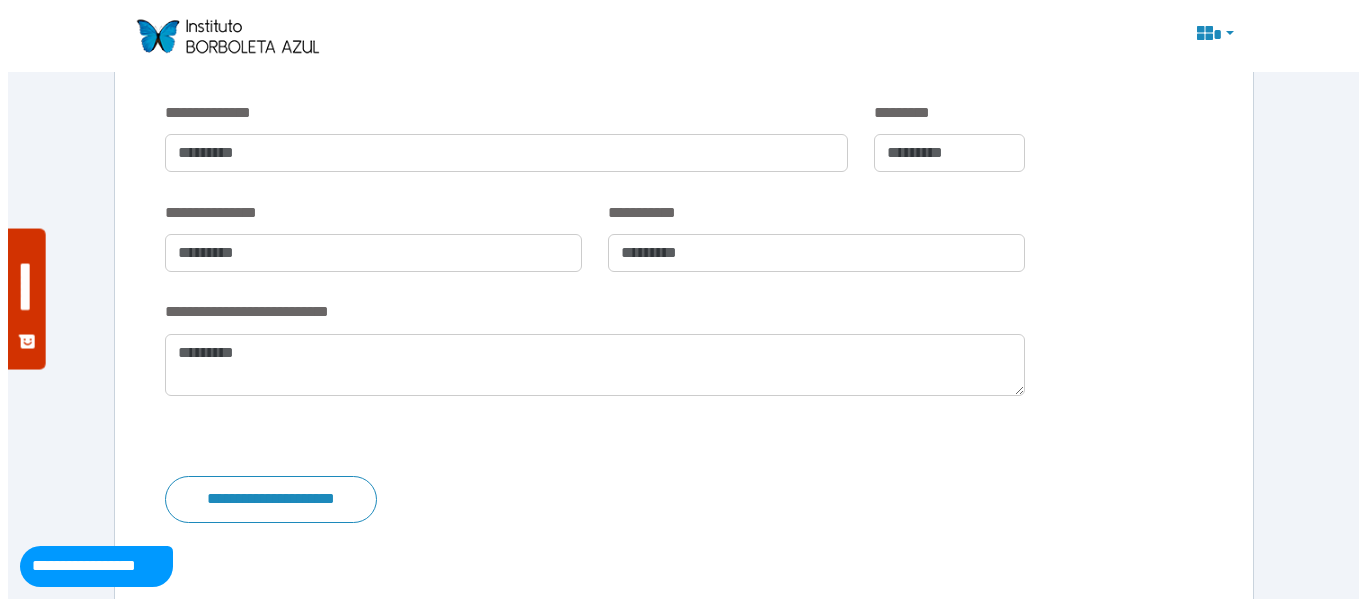 scroll, scrollTop: 3739, scrollLeft: 0, axis: vertical 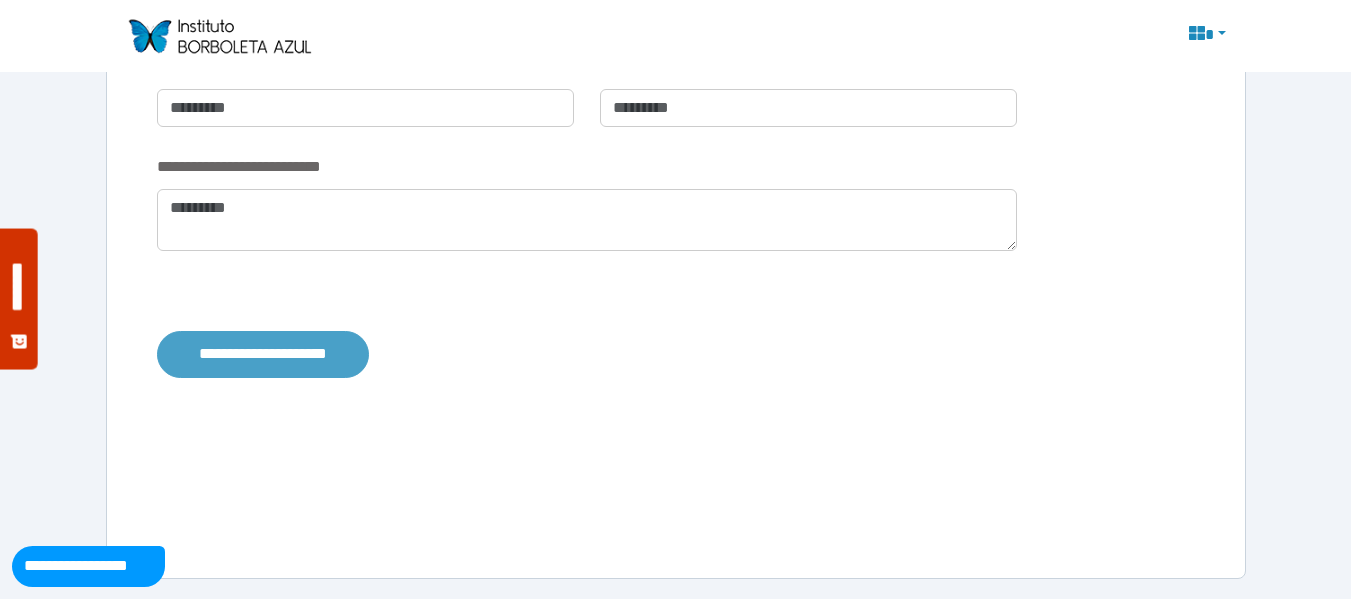type on "**********" 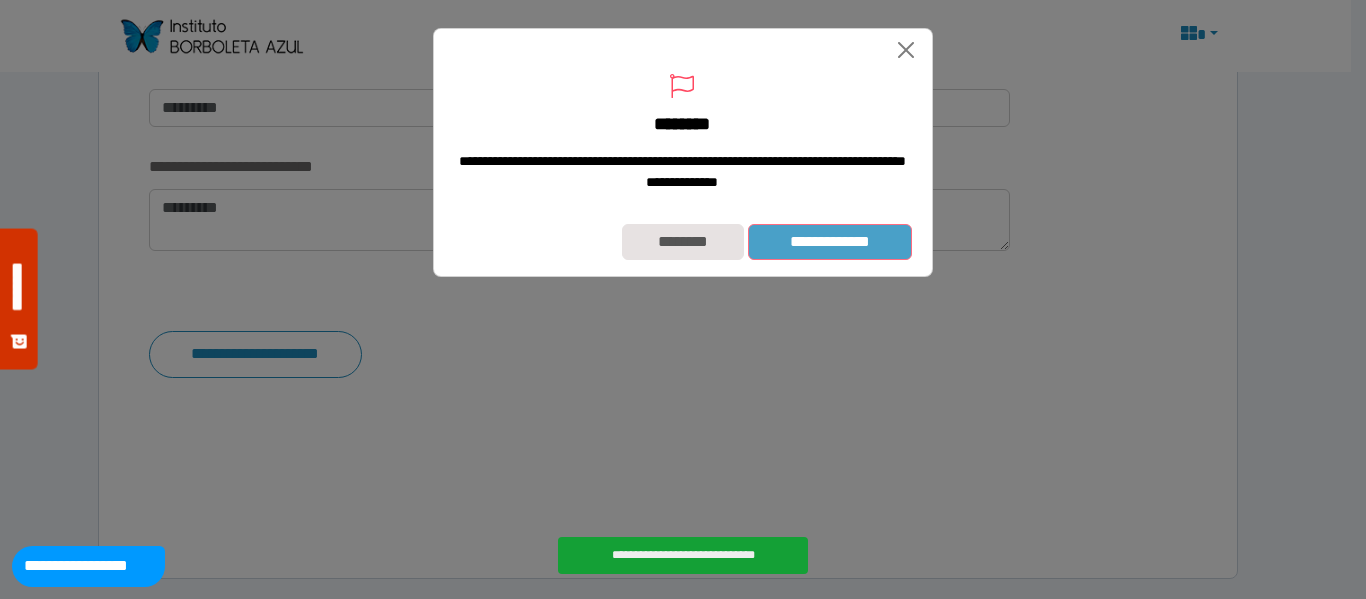 click on "**********" at bounding box center (830, 242) 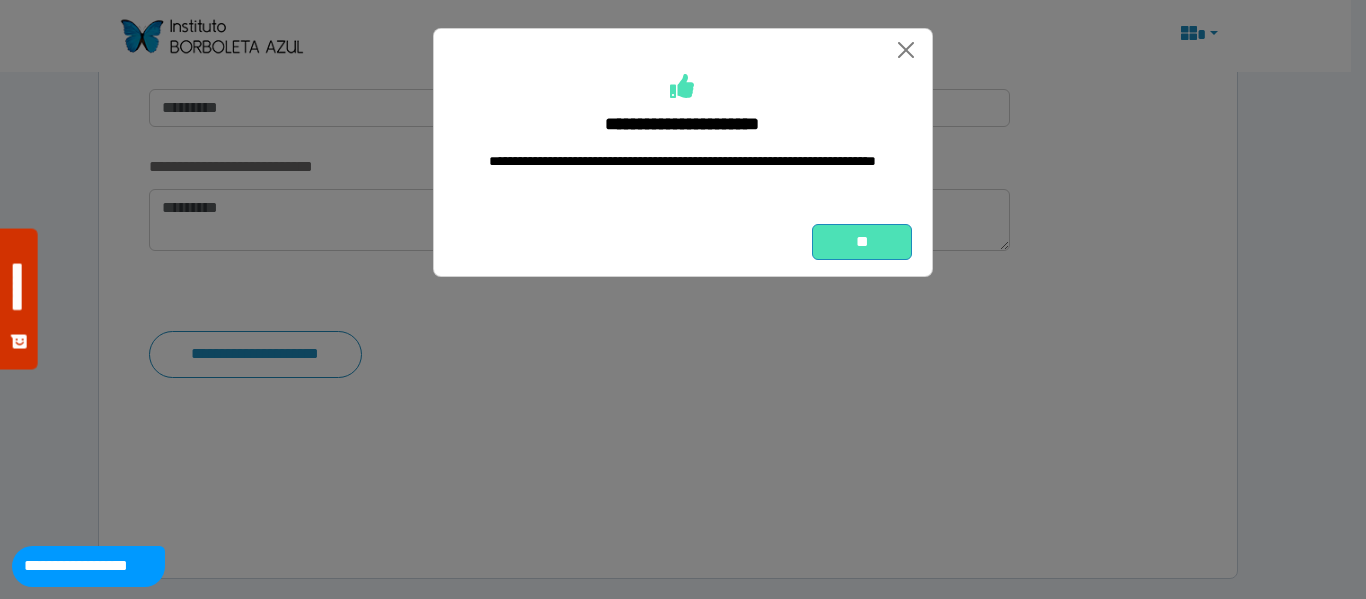click on "**" at bounding box center (862, 242) 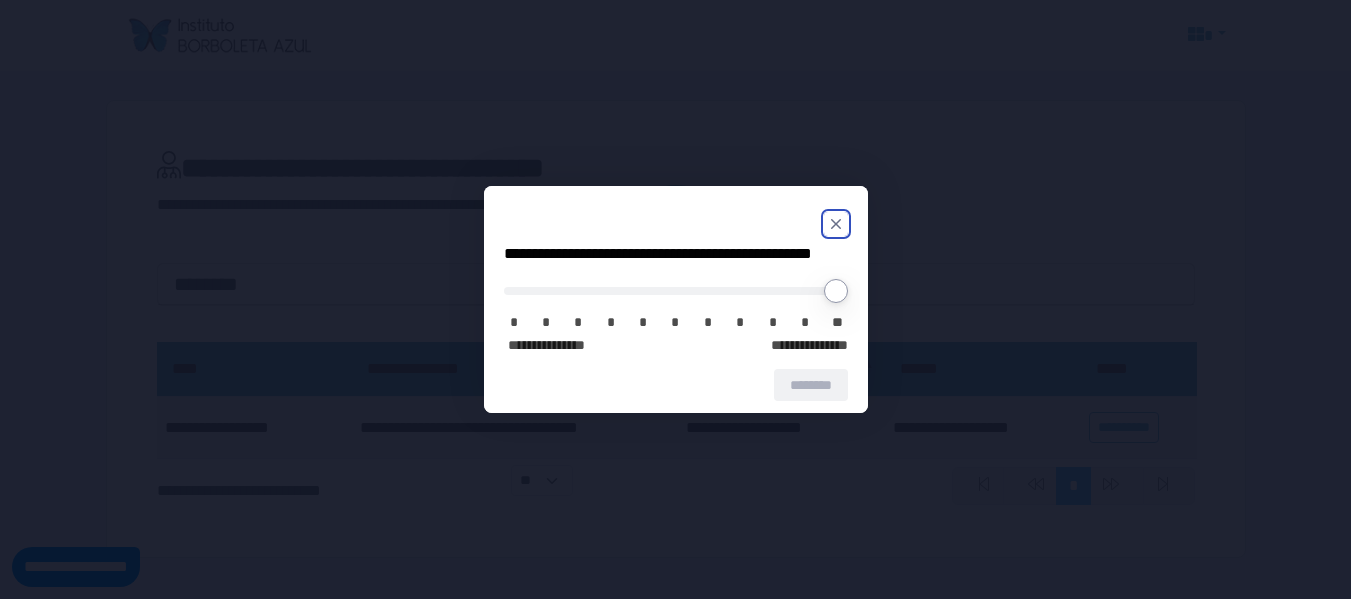 scroll, scrollTop: 0, scrollLeft: 0, axis: both 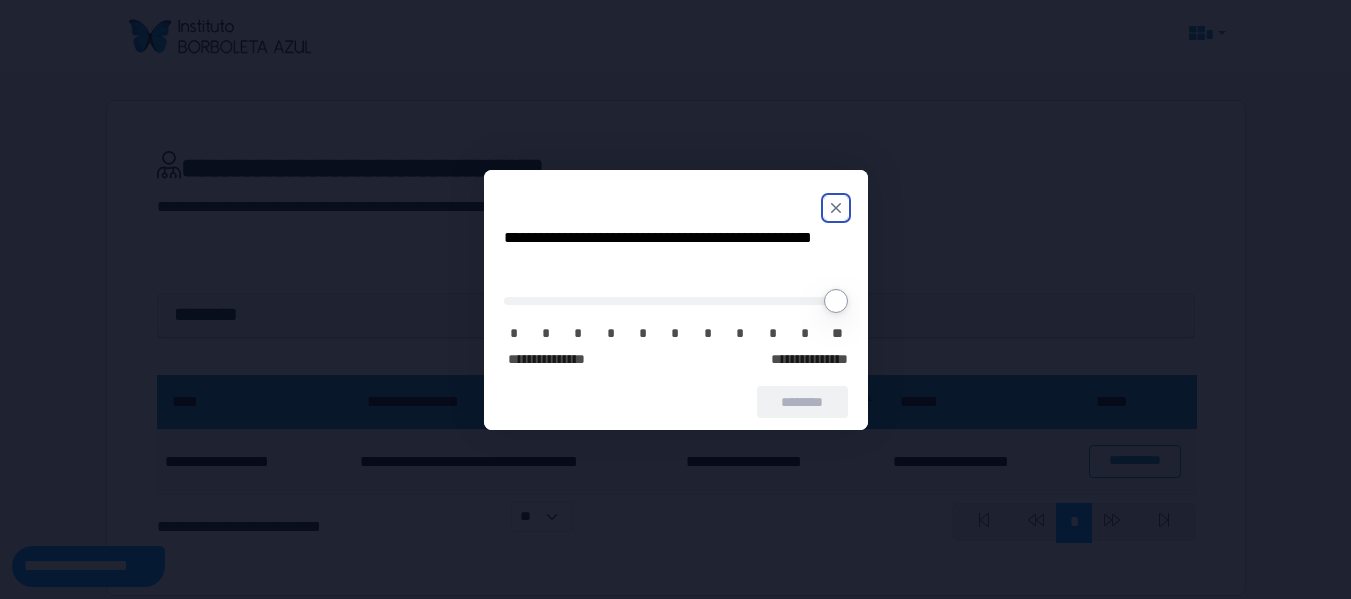 click at bounding box center (836, 208) 